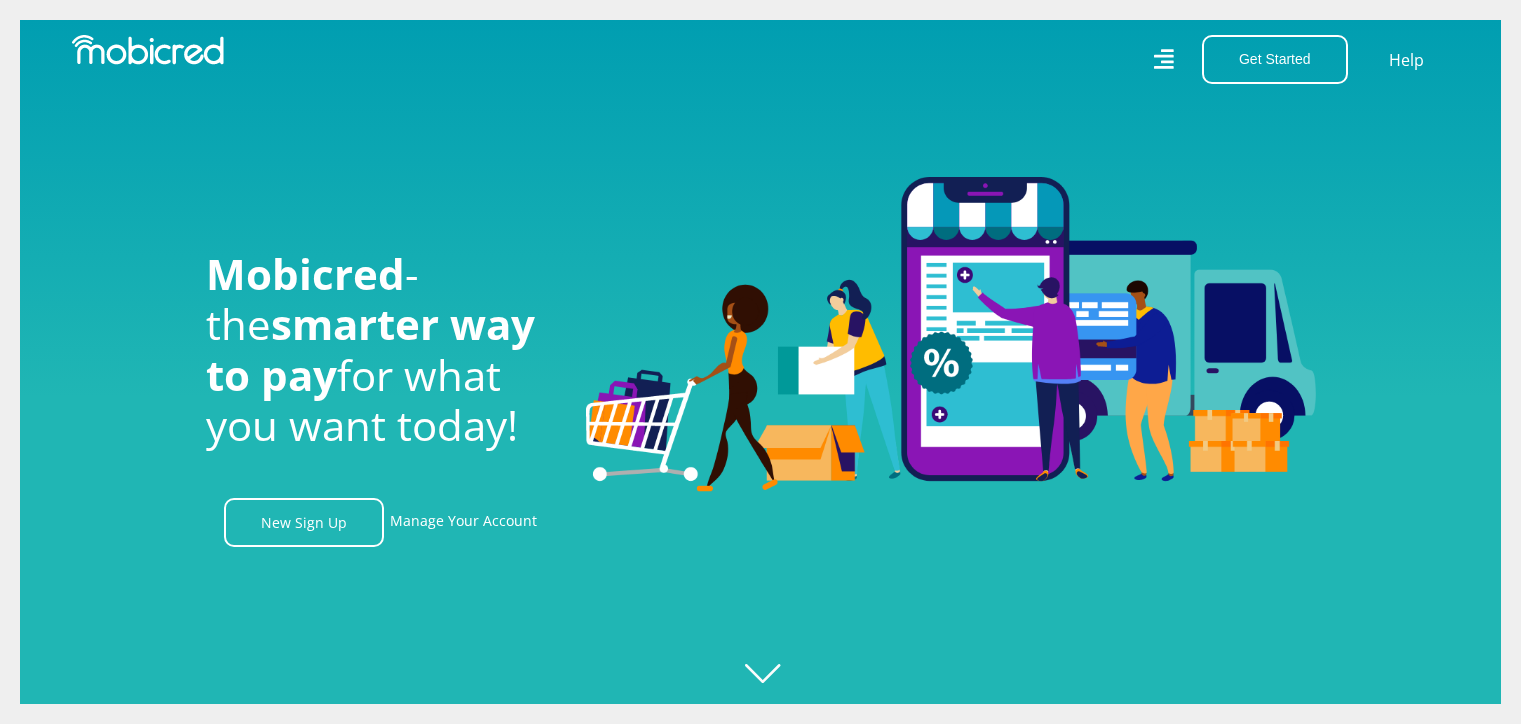 scroll, scrollTop: 0, scrollLeft: 0, axis: both 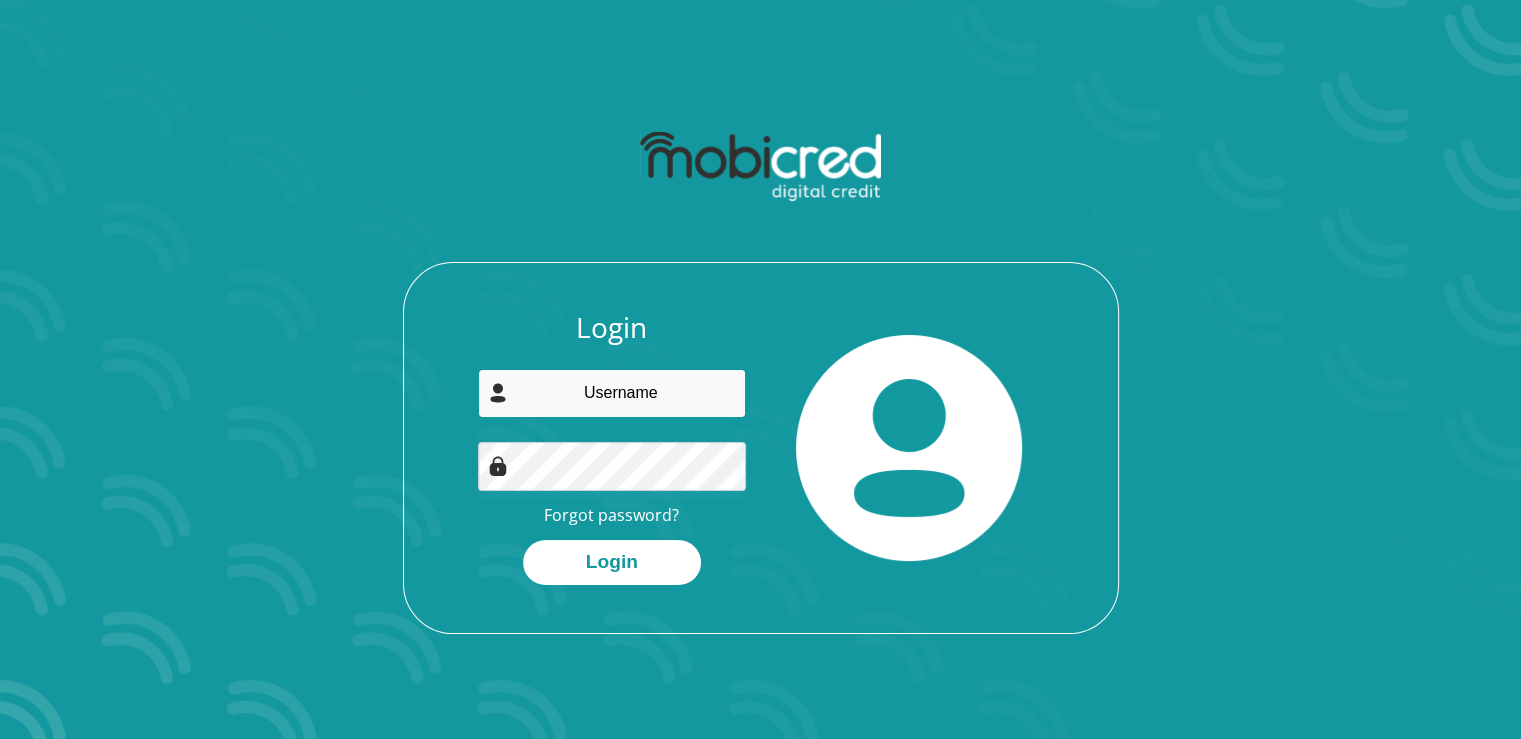 click at bounding box center [612, 393] 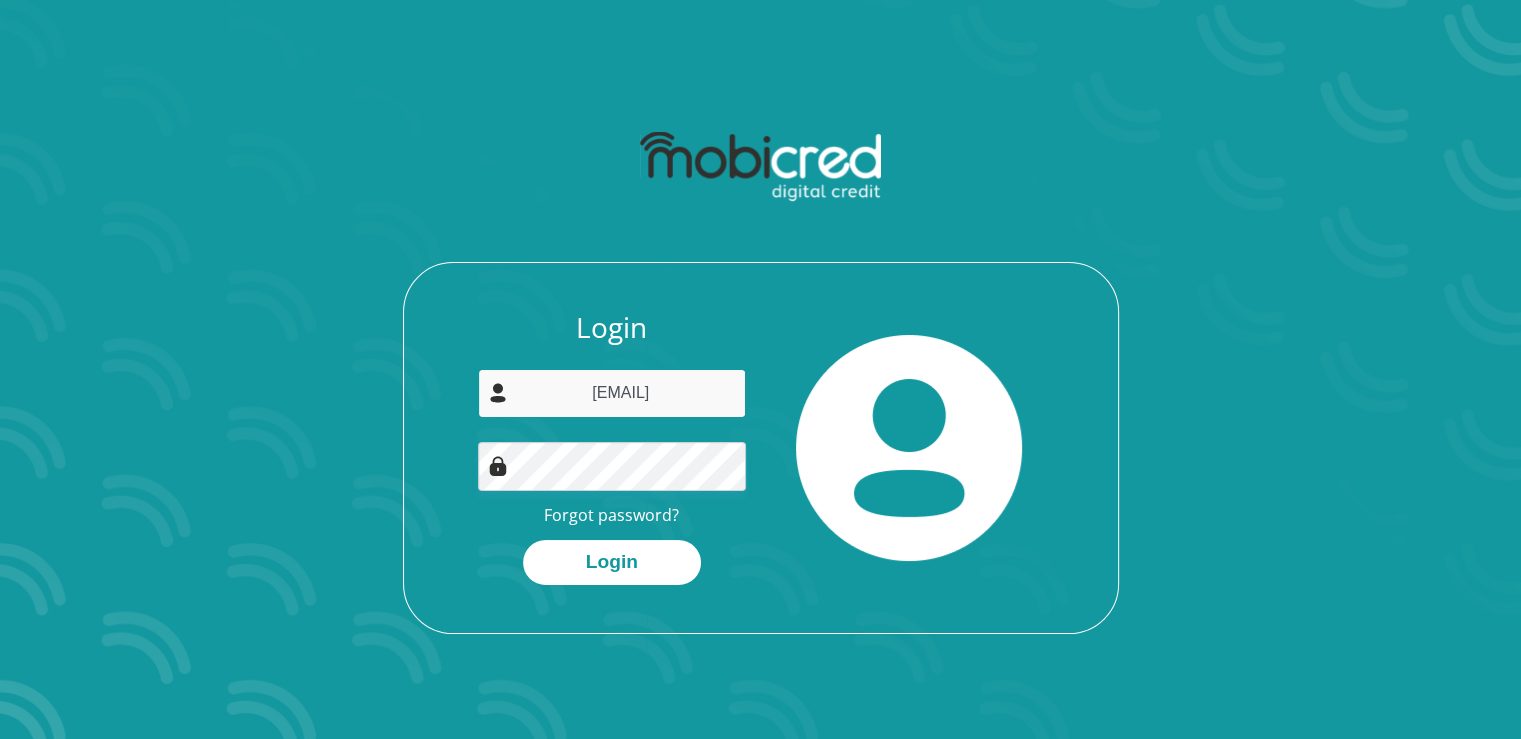 type on "Randupie@gmail.com" 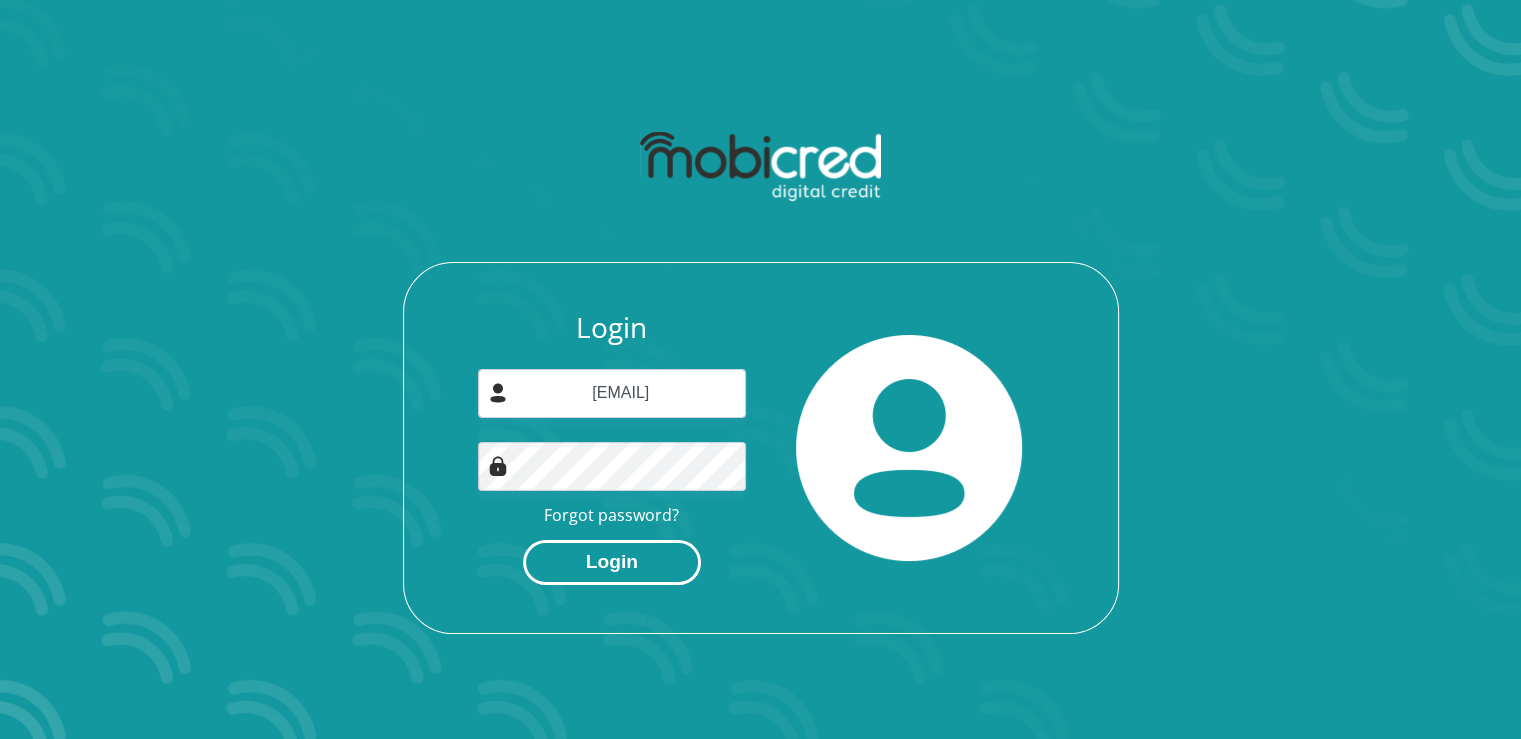 drag, startPoint x: 608, startPoint y: 576, endPoint x: 610, endPoint y: 566, distance: 10.198039 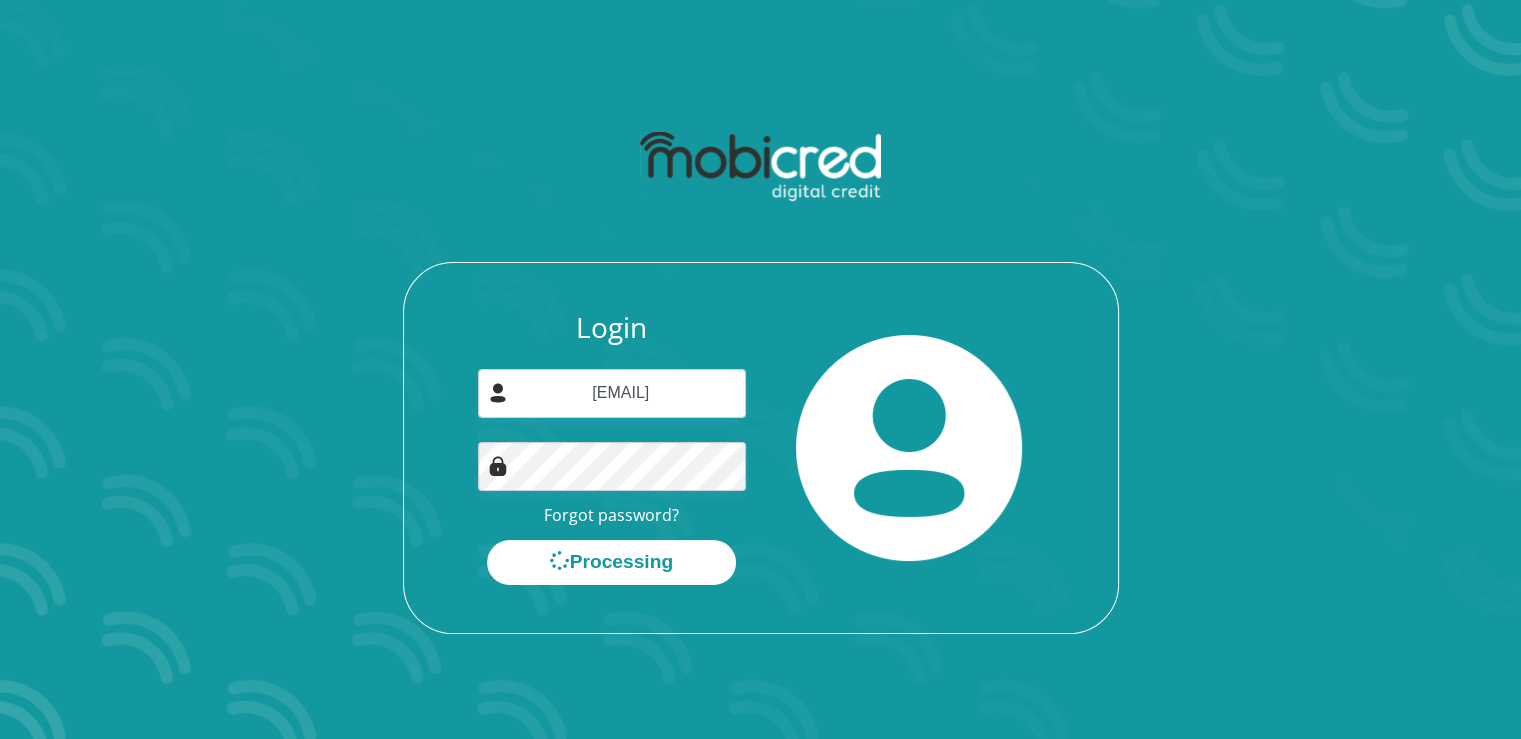 scroll, scrollTop: 0, scrollLeft: 0, axis: both 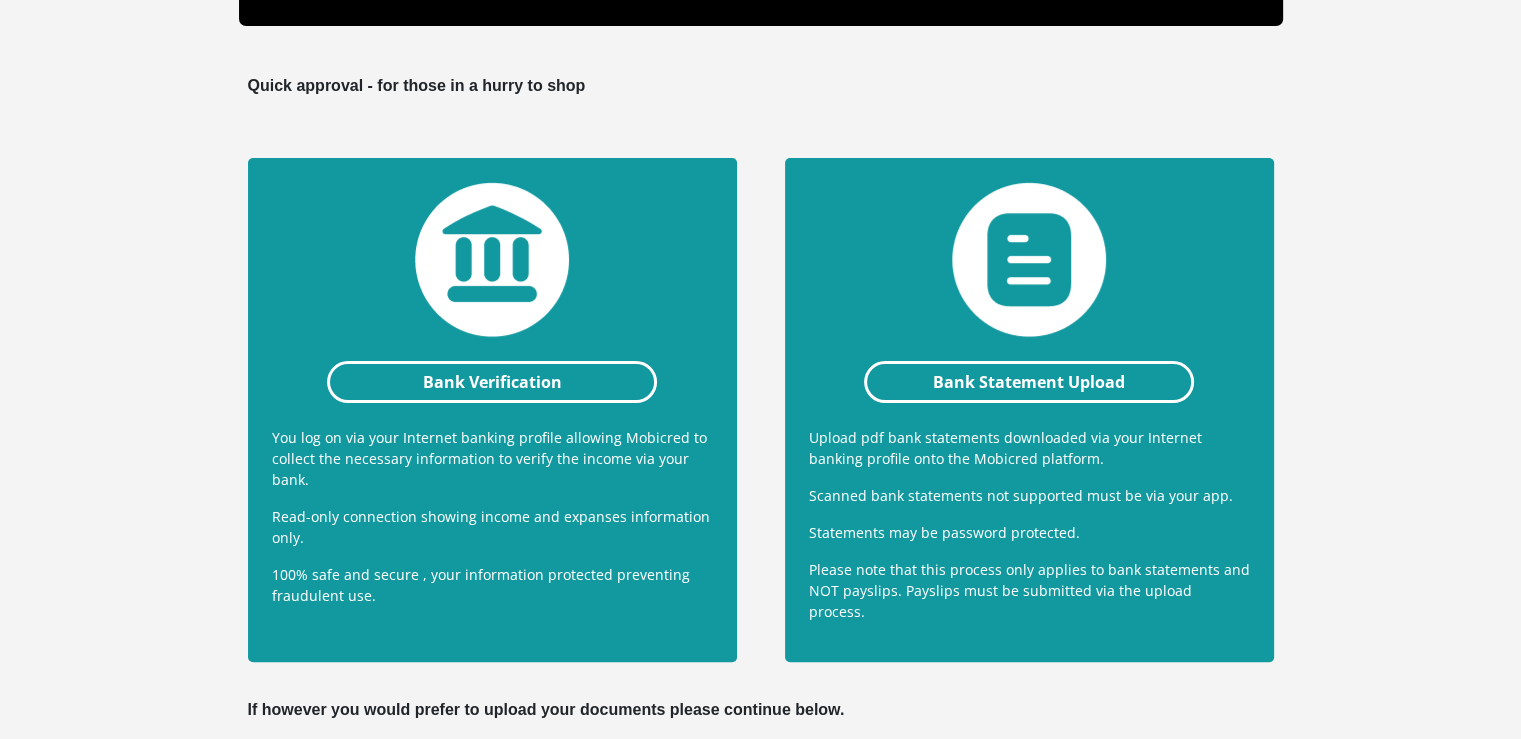click on "Statements may be password protected." at bounding box center [1029, 532] 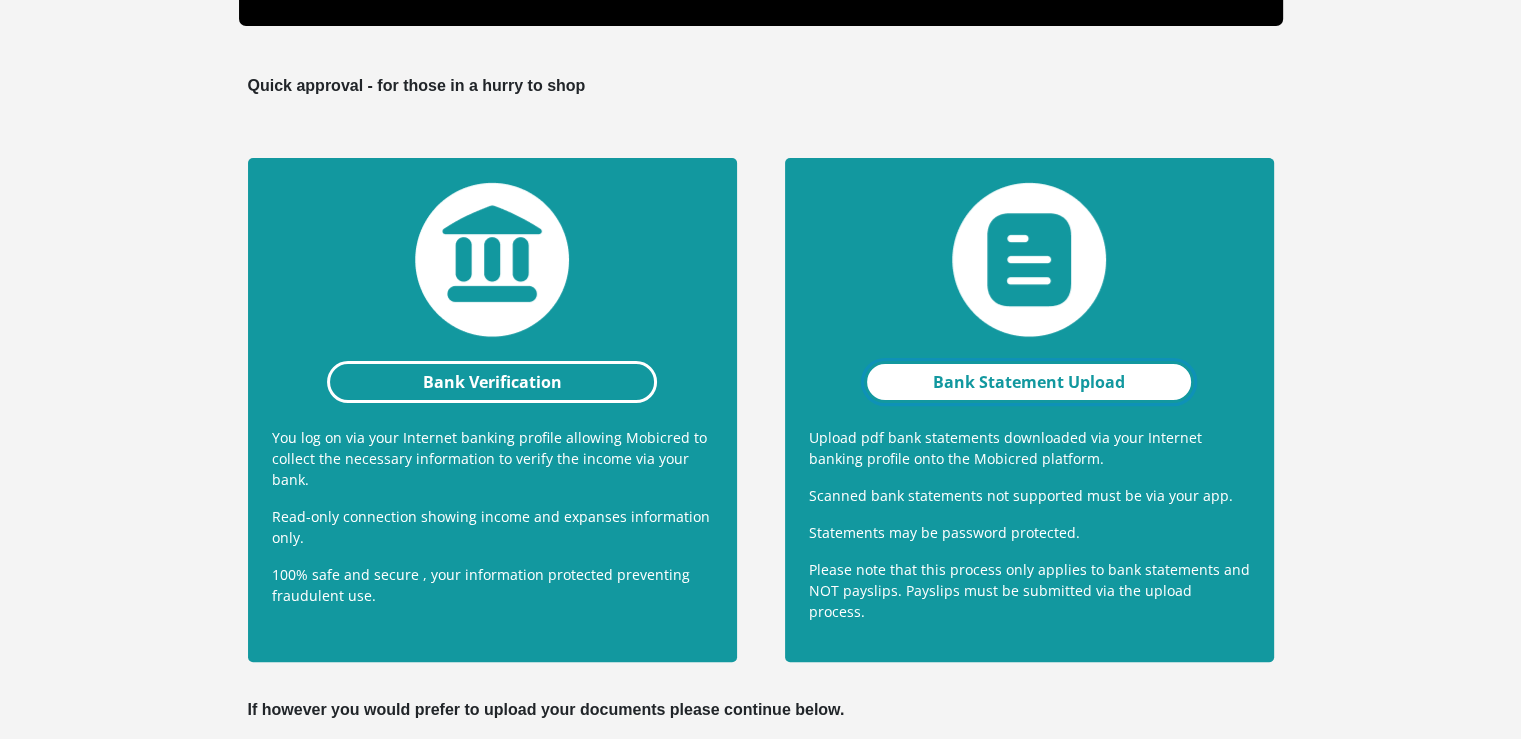 click on "Bank Statement Upload" at bounding box center [1029, 382] 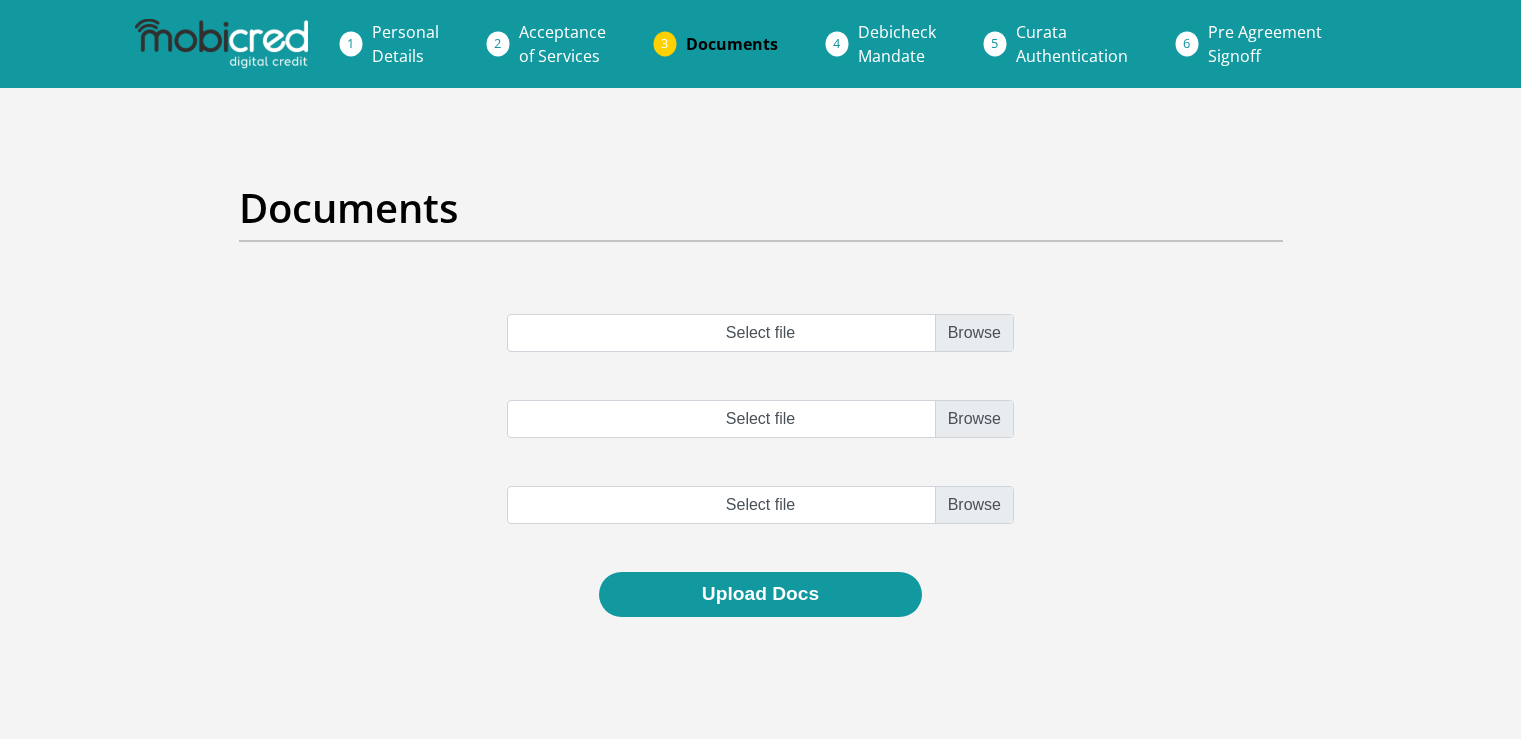 scroll, scrollTop: 0, scrollLeft: 0, axis: both 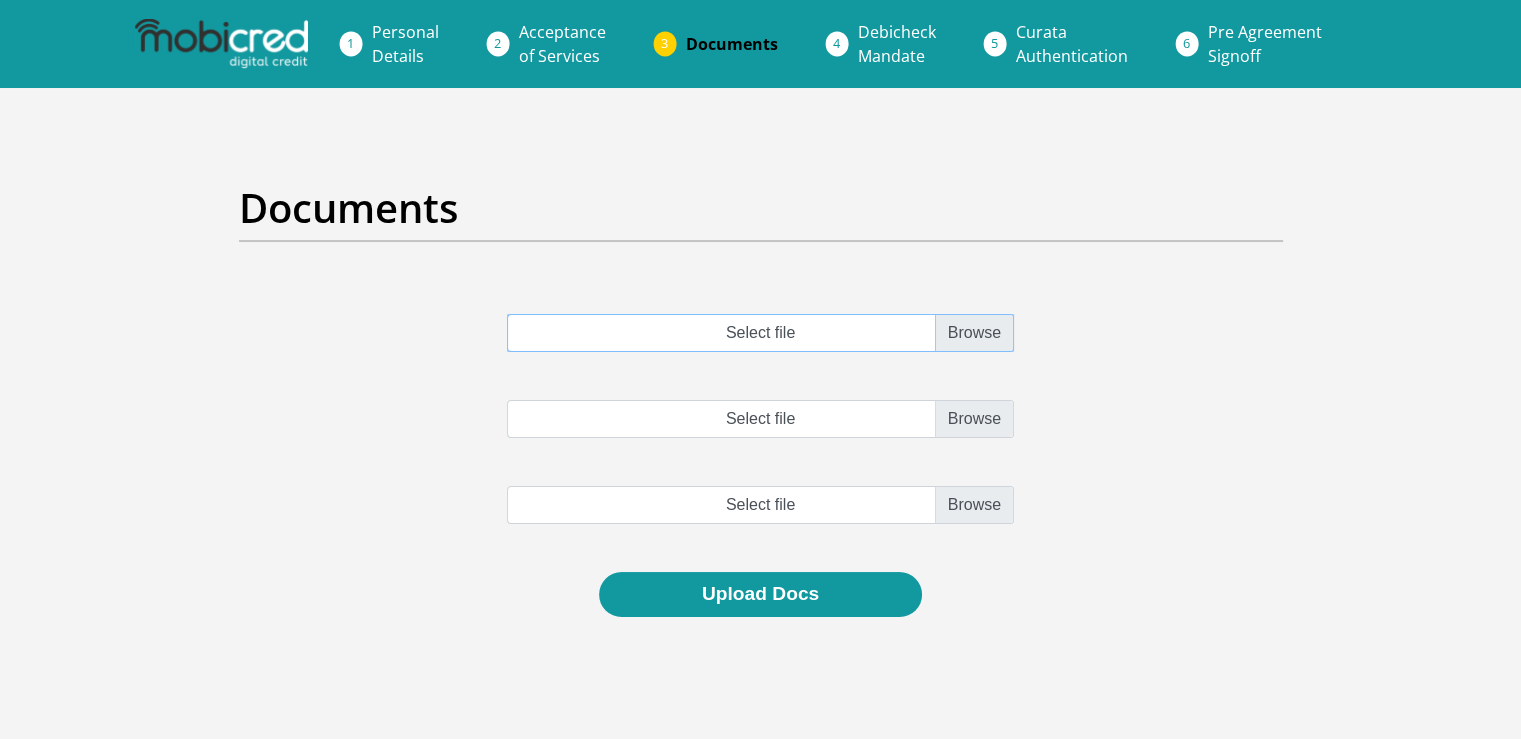 click on "Select file" at bounding box center [760, 333] 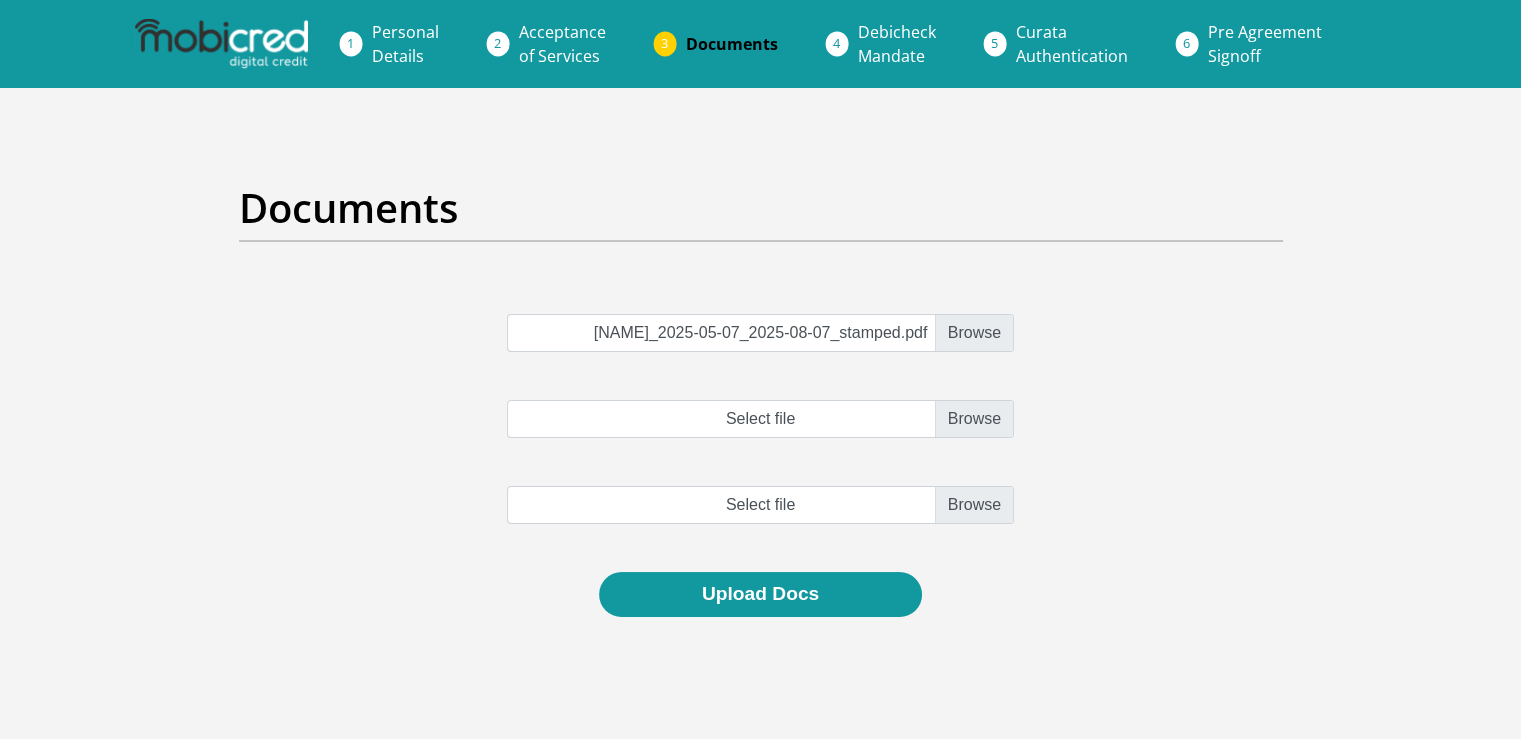 click on "RANDALL KEITH DU PLESSIS_2025-05-07_2025-08-07_stamped.pdf
Select file
Select file" at bounding box center (761, 443) 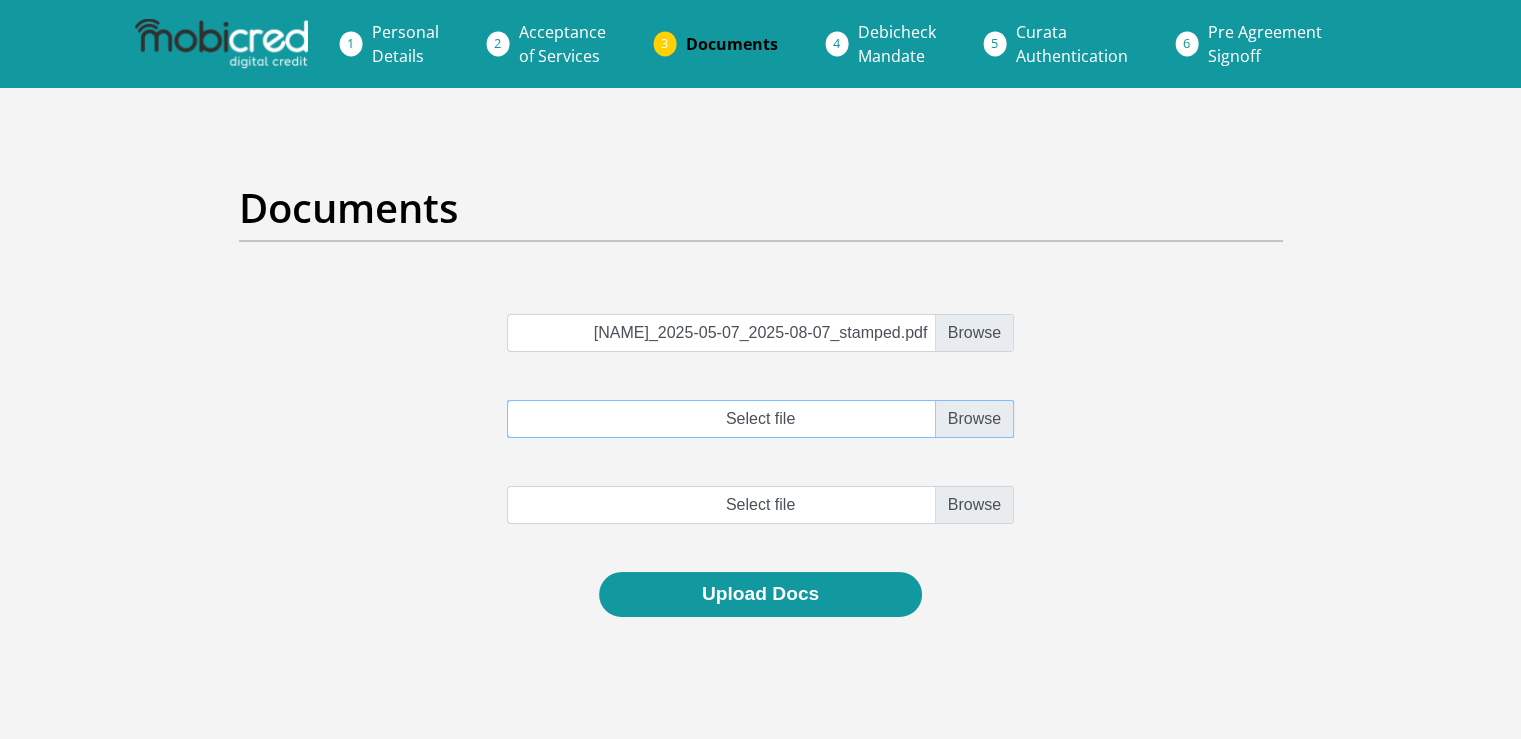 click on "Select file" at bounding box center (760, 419) 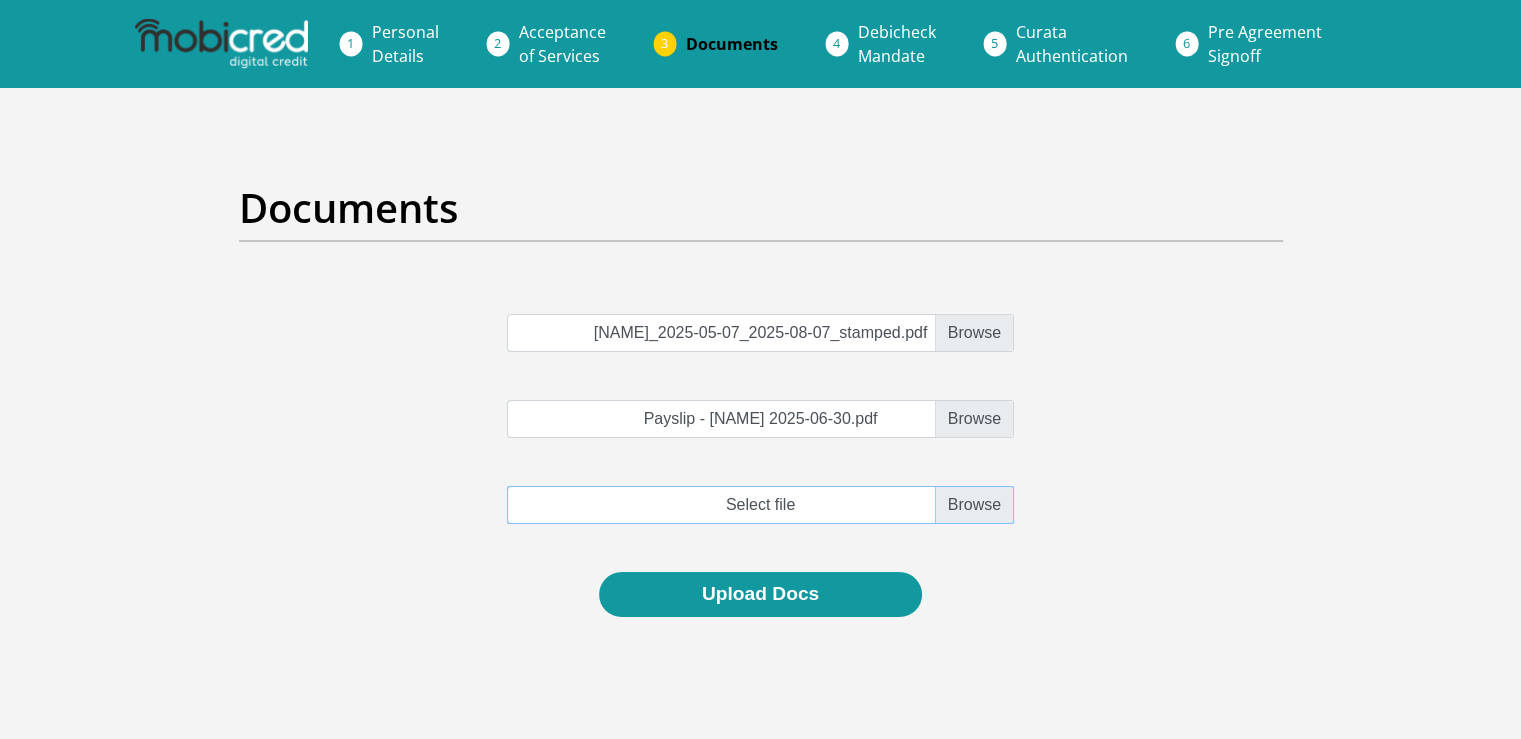 click at bounding box center (760, 505) 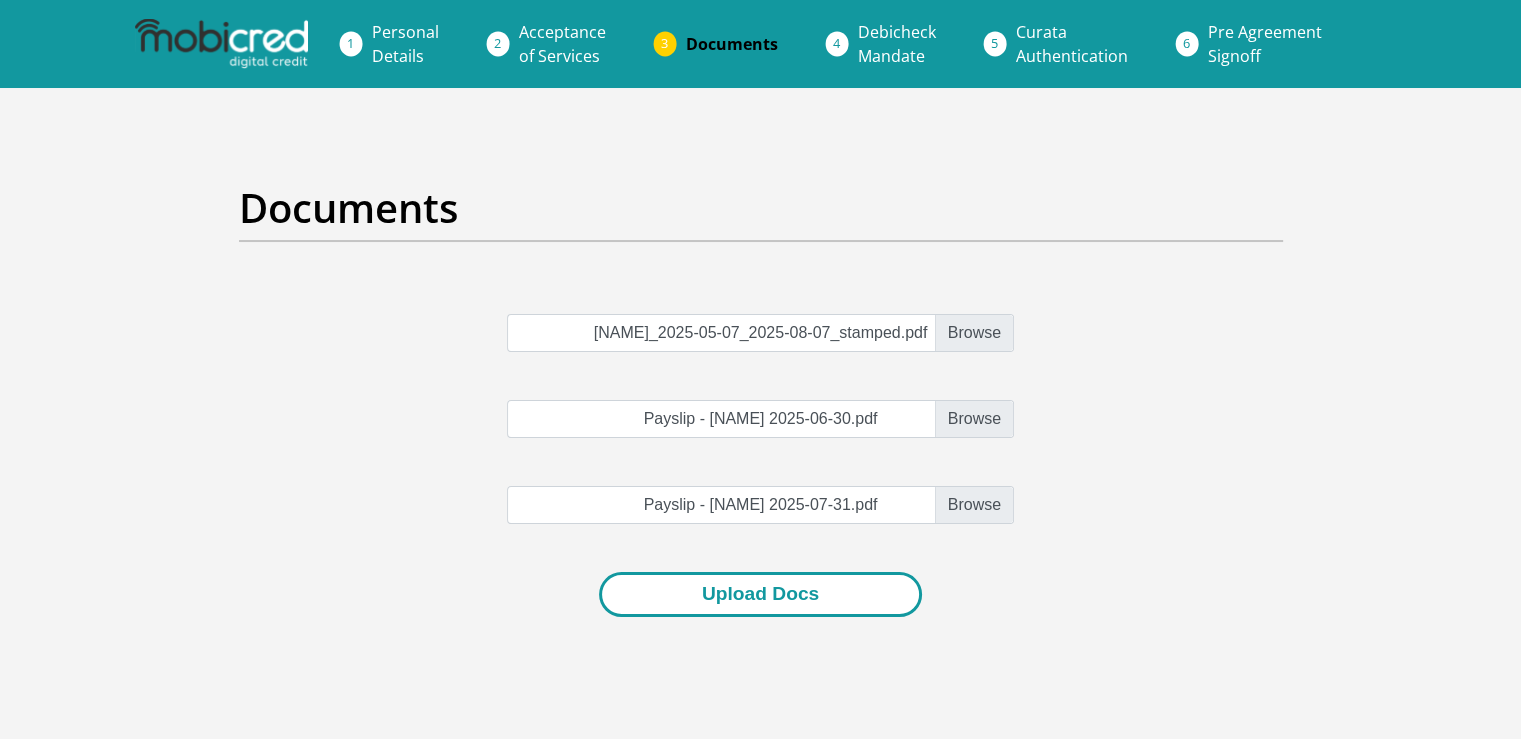 click on "Upload Docs" at bounding box center (760, 594) 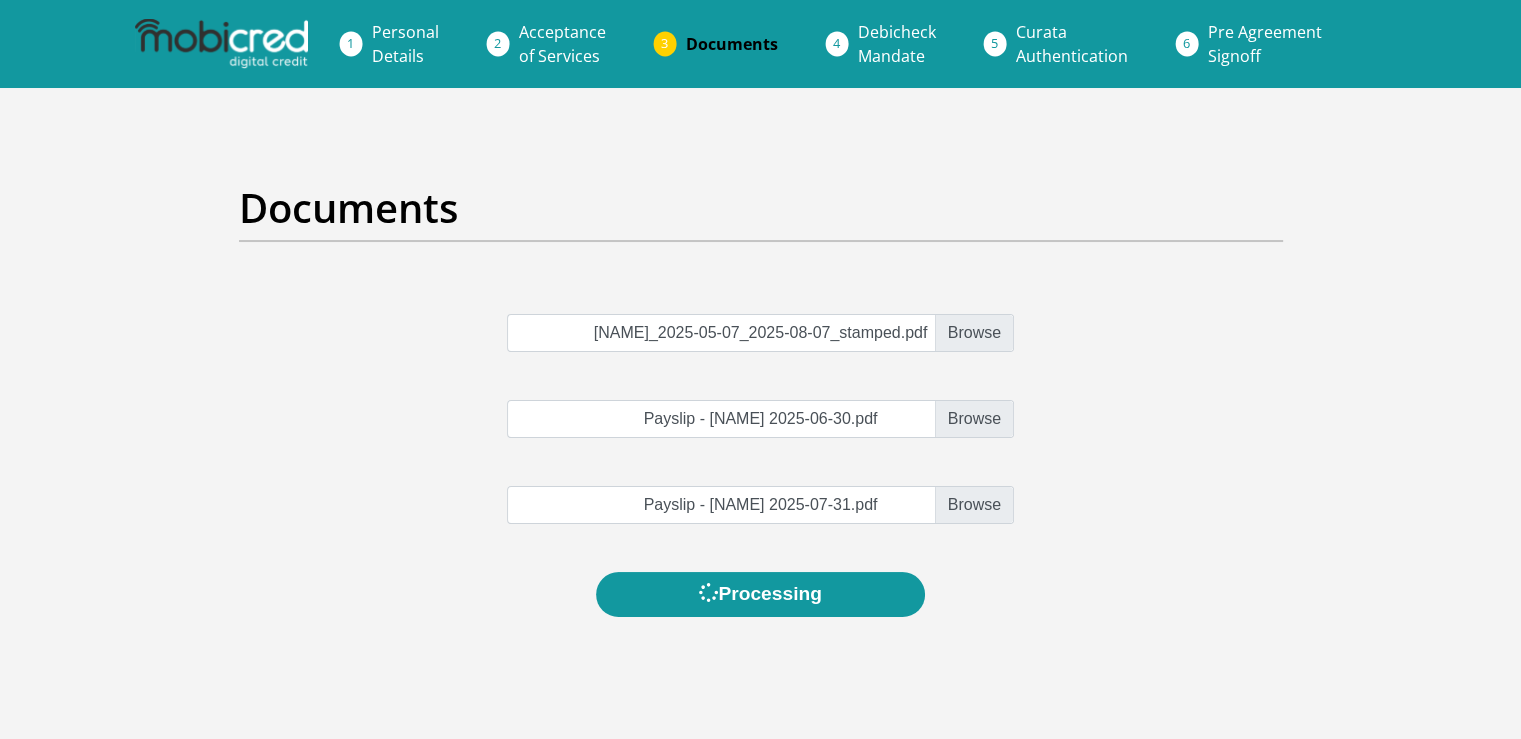 scroll, scrollTop: 0, scrollLeft: 0, axis: both 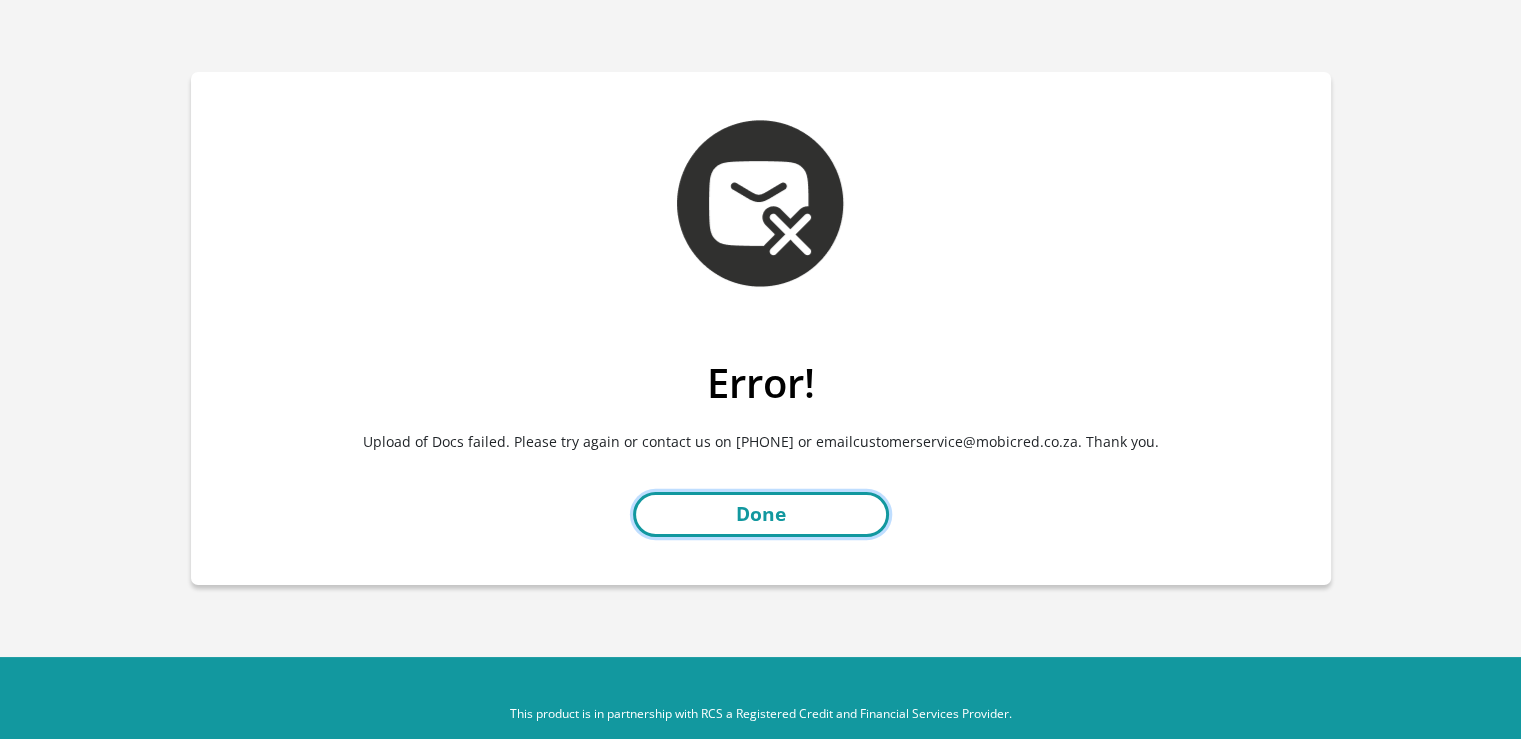 click on "Done" at bounding box center [761, 514] 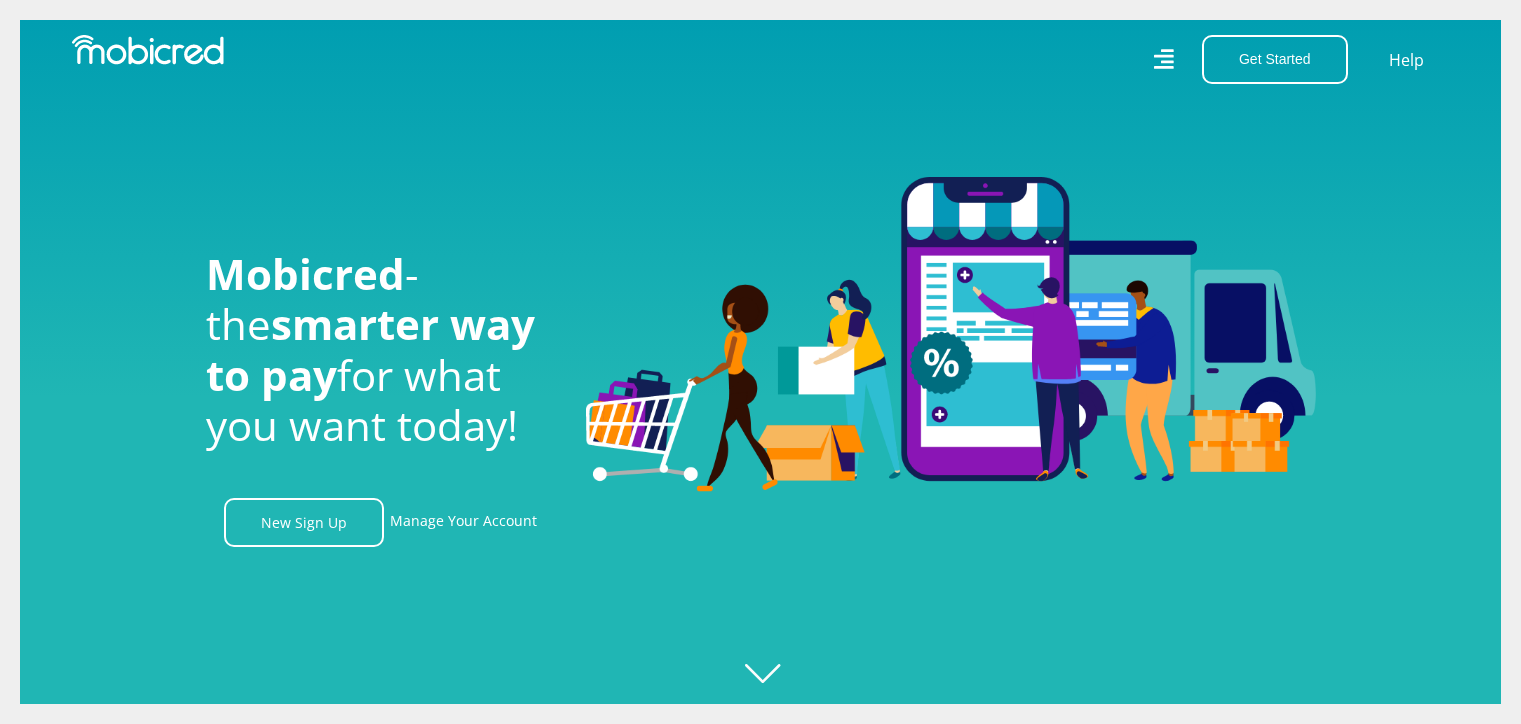 scroll, scrollTop: 0, scrollLeft: 0, axis: both 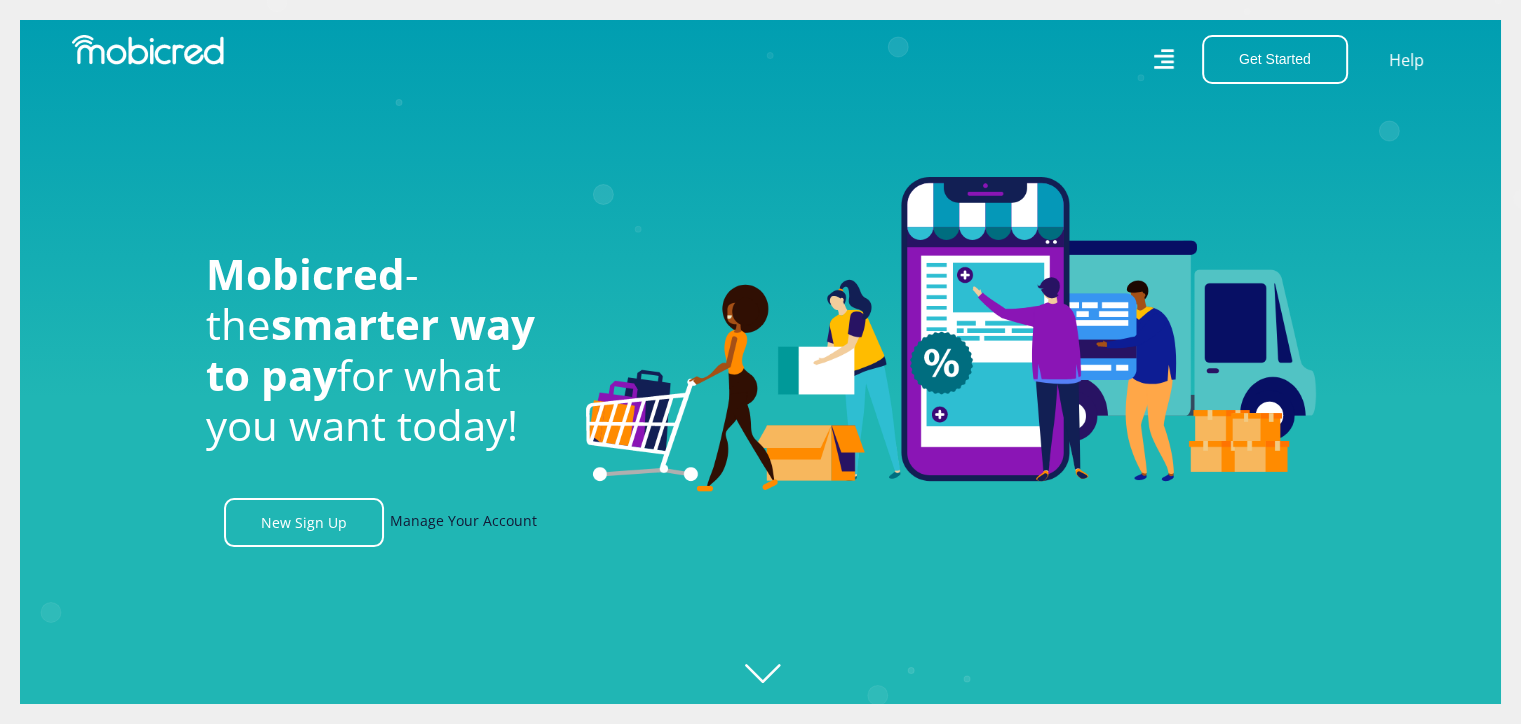 click on "Manage Your Account" at bounding box center [463, 522] 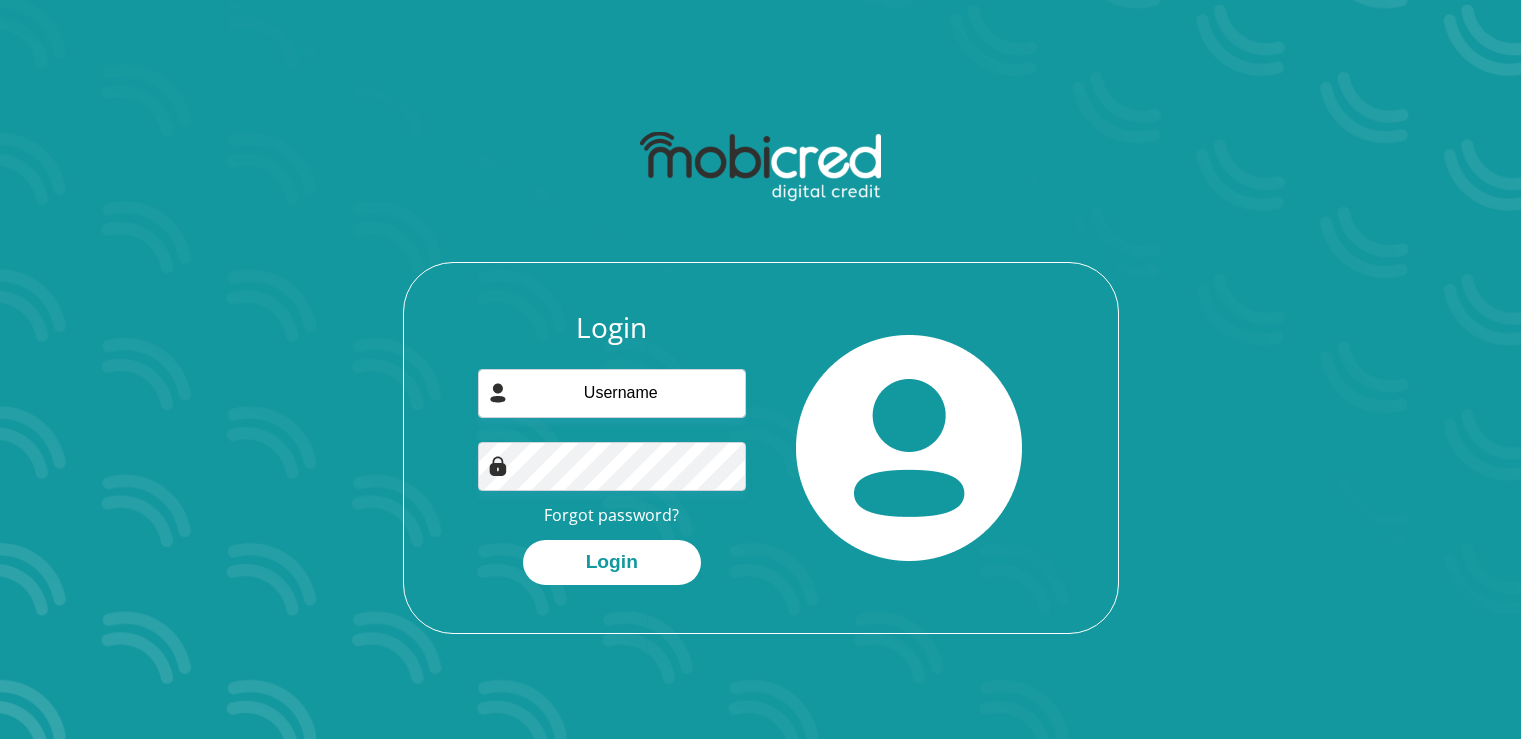 scroll, scrollTop: 0, scrollLeft: 0, axis: both 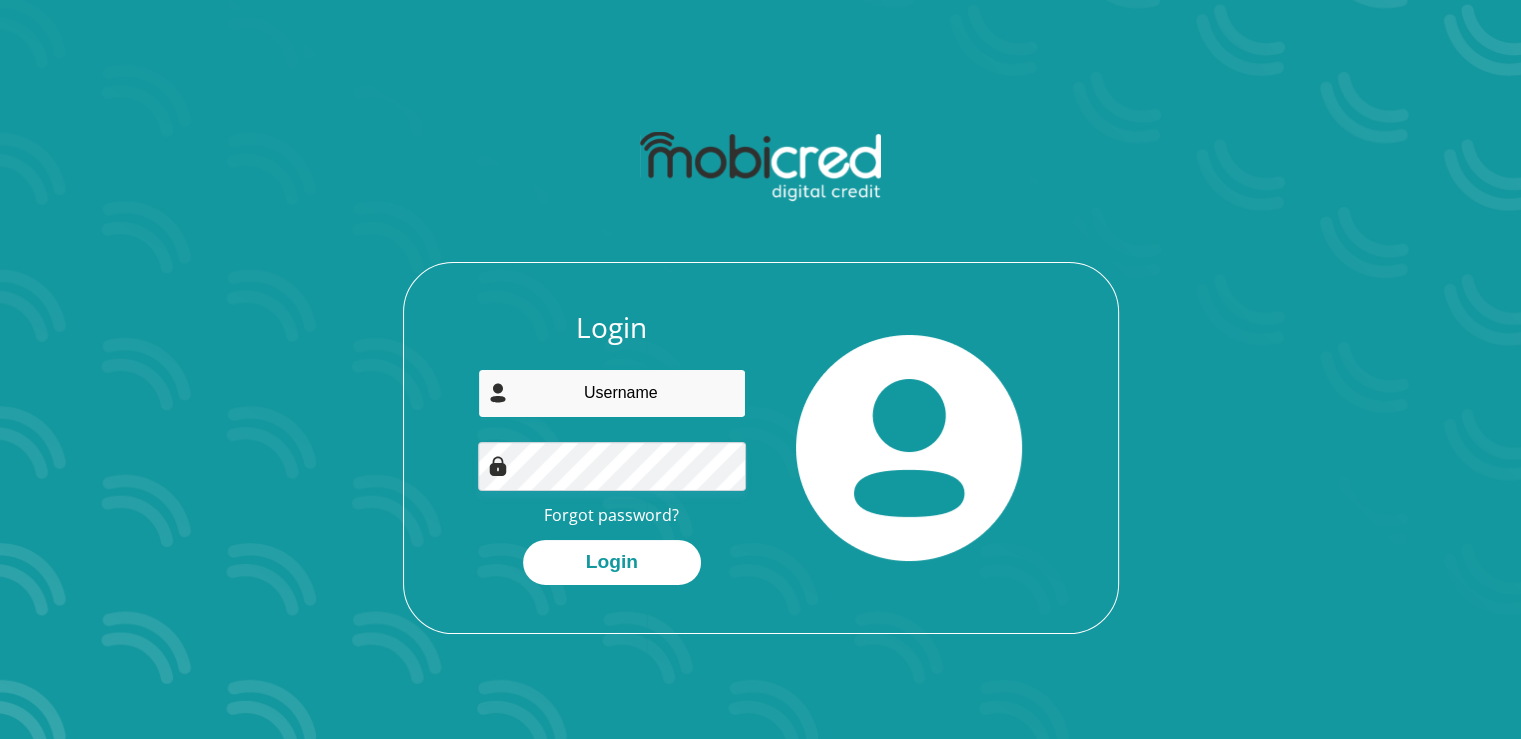 click at bounding box center (612, 393) 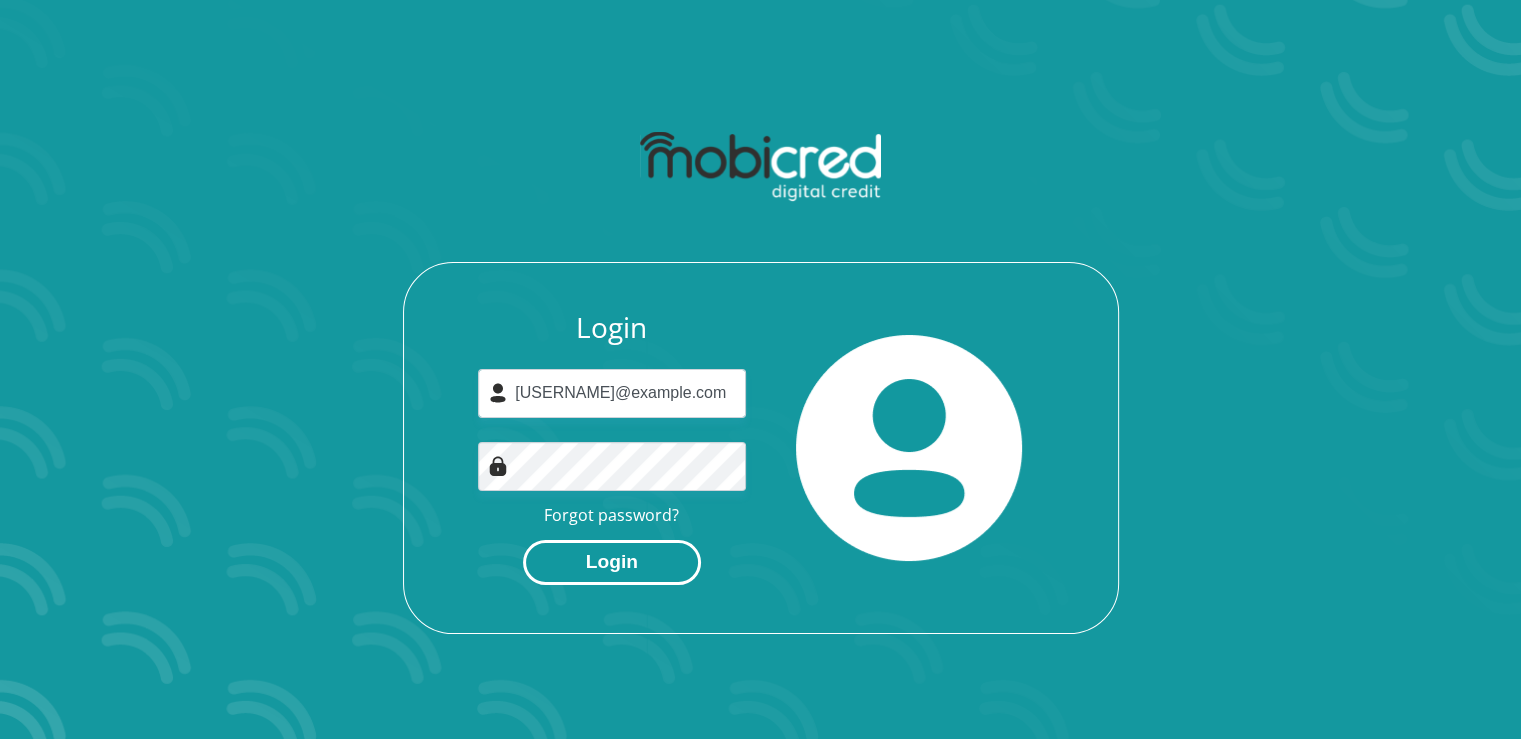 click on "Login" at bounding box center [612, 562] 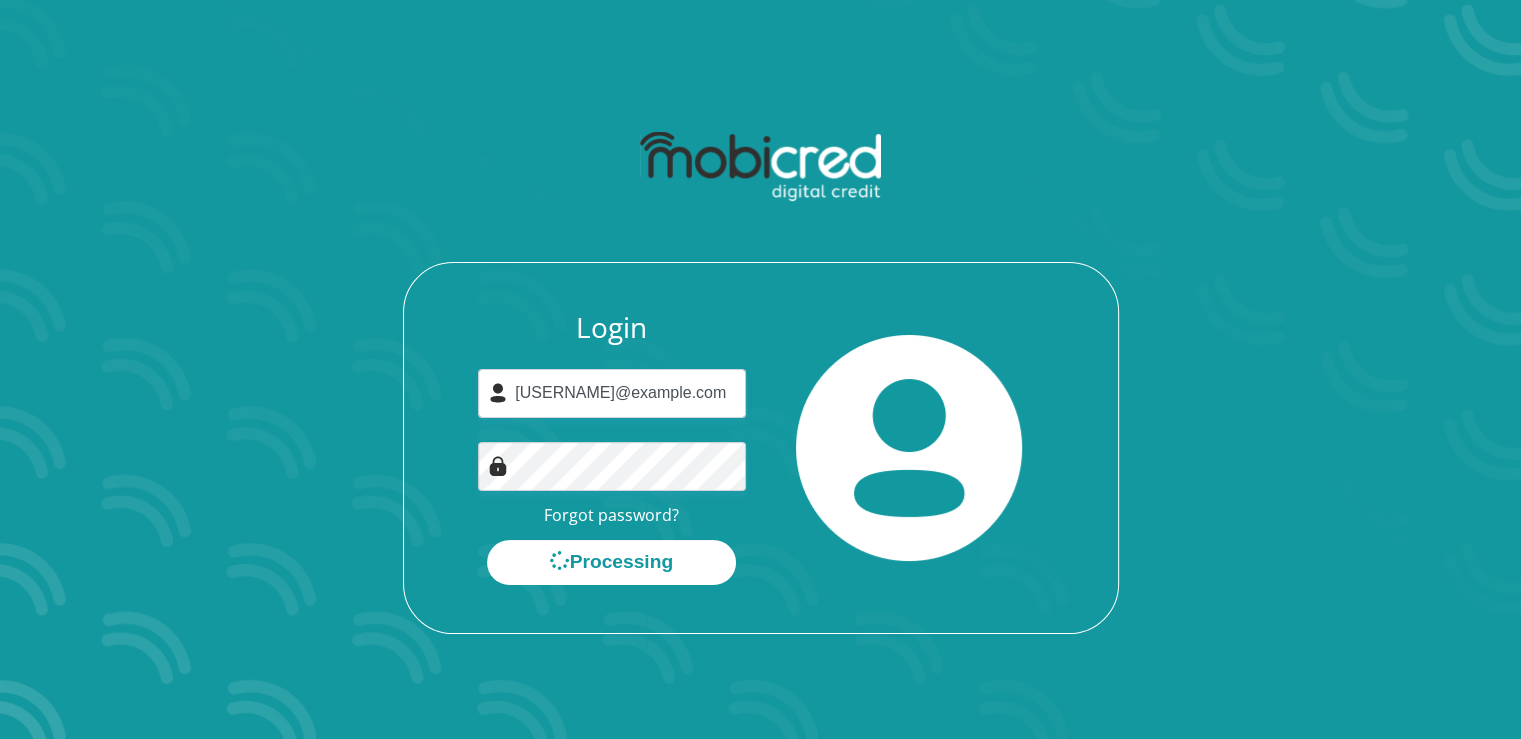 scroll, scrollTop: 0, scrollLeft: 0, axis: both 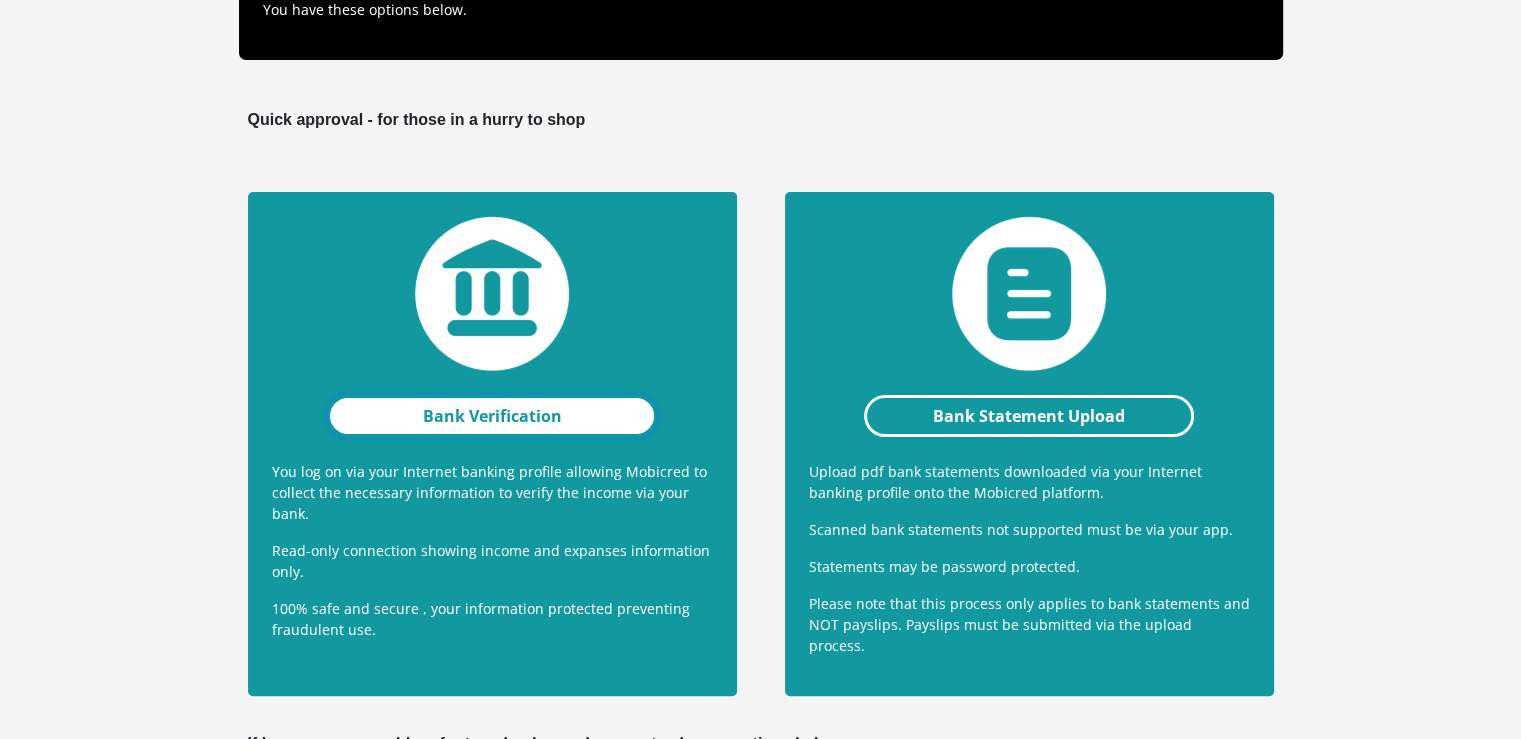 click on "Bank Verification" at bounding box center [492, 416] 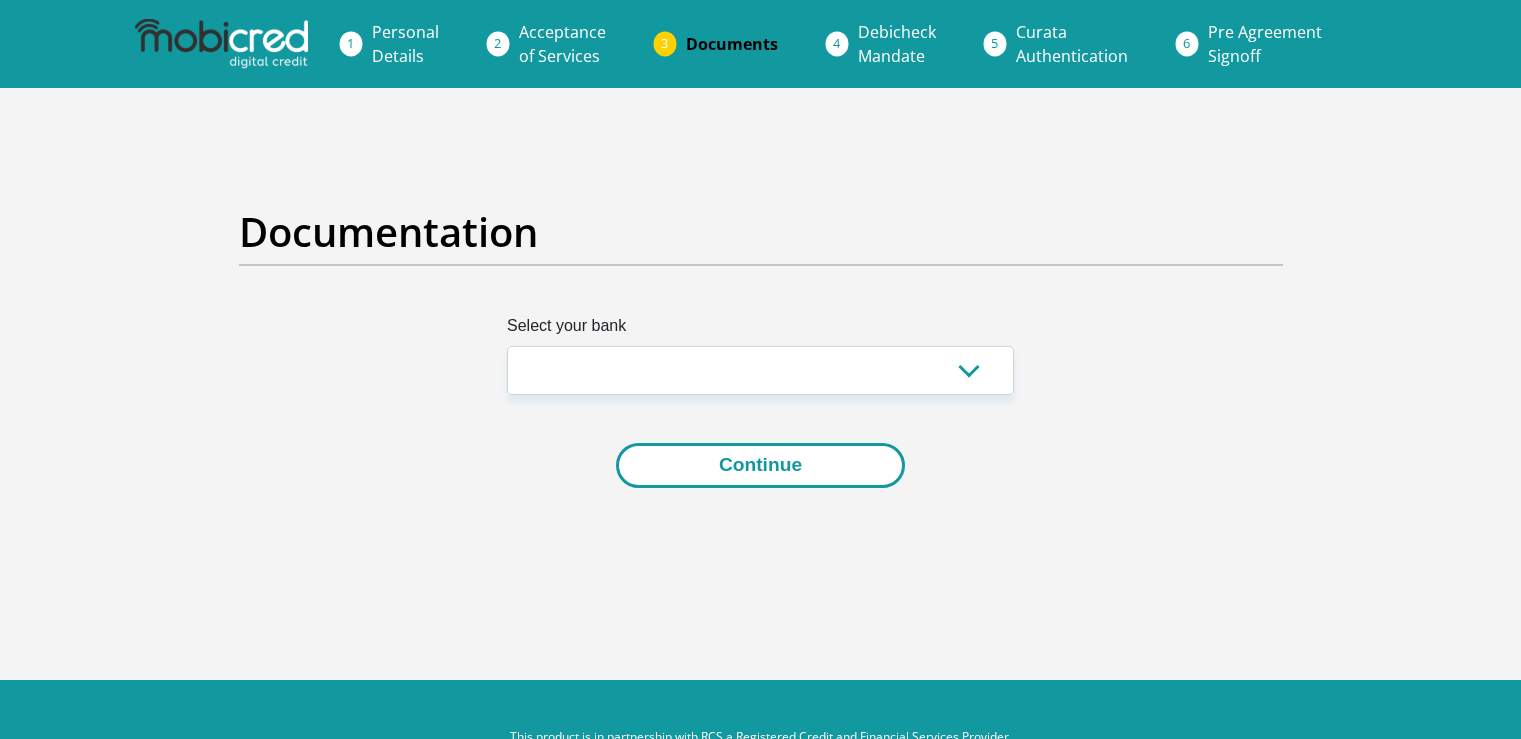 scroll, scrollTop: 0, scrollLeft: 0, axis: both 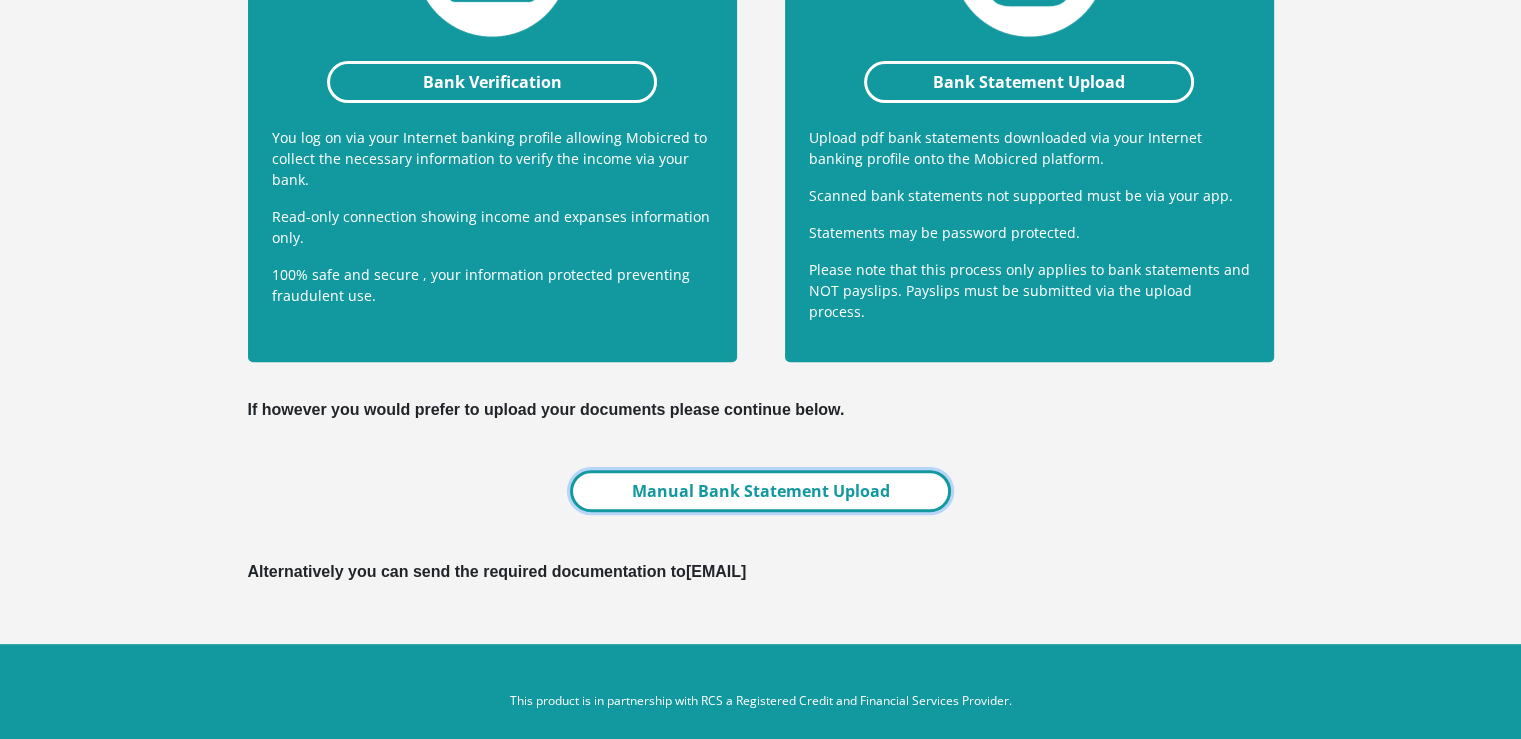 click on "Manual Bank Statement Upload" at bounding box center (760, 491) 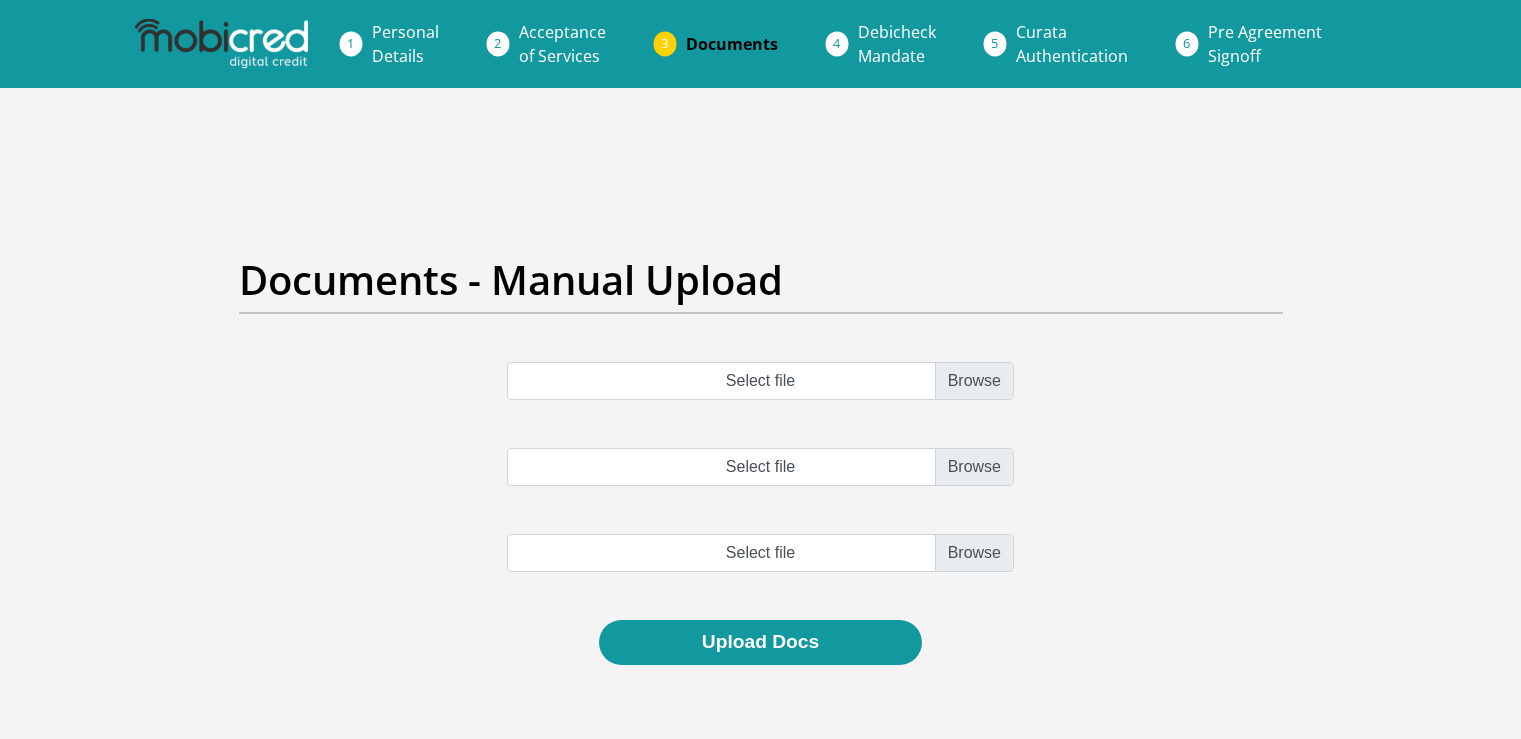 scroll, scrollTop: 0, scrollLeft: 0, axis: both 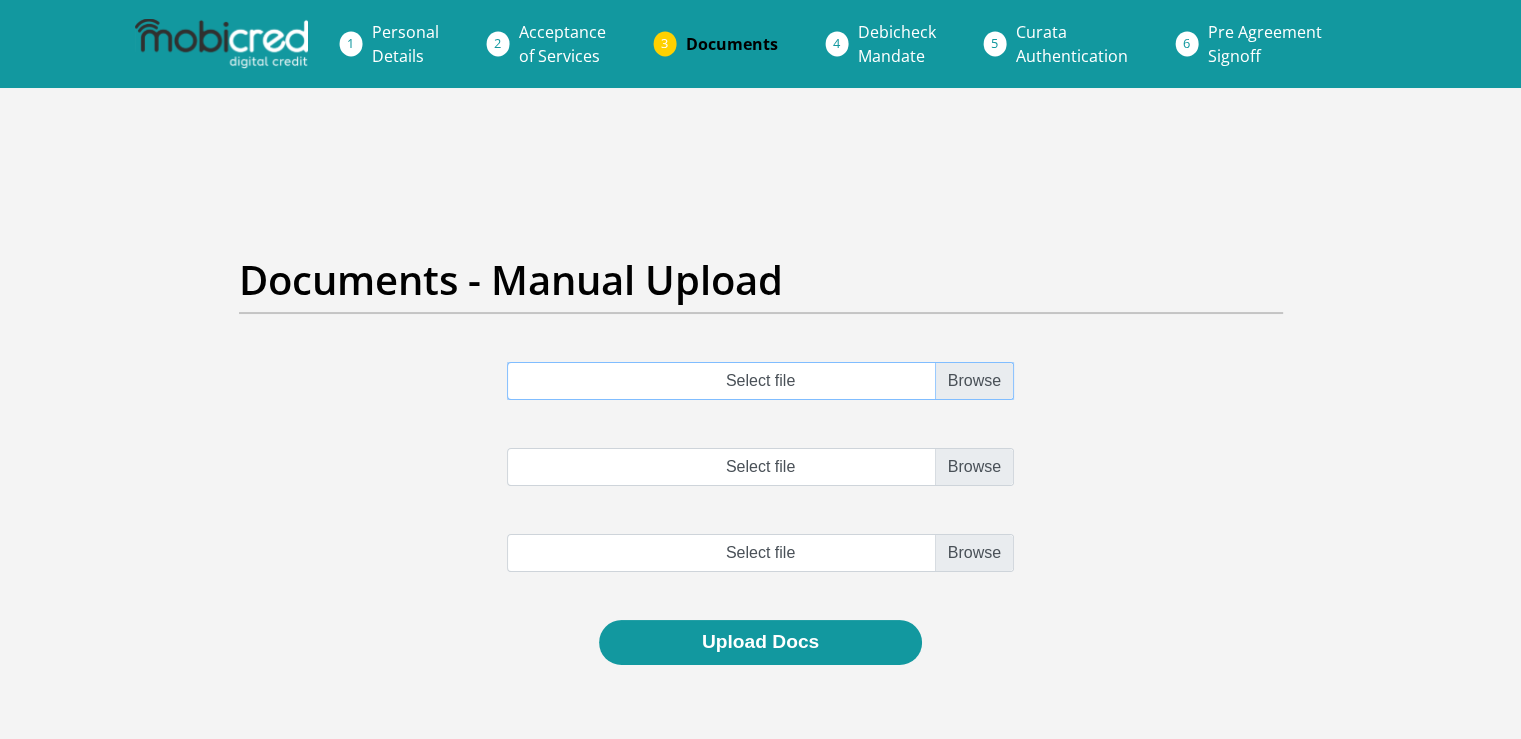 click on "Select file" at bounding box center (760, 381) 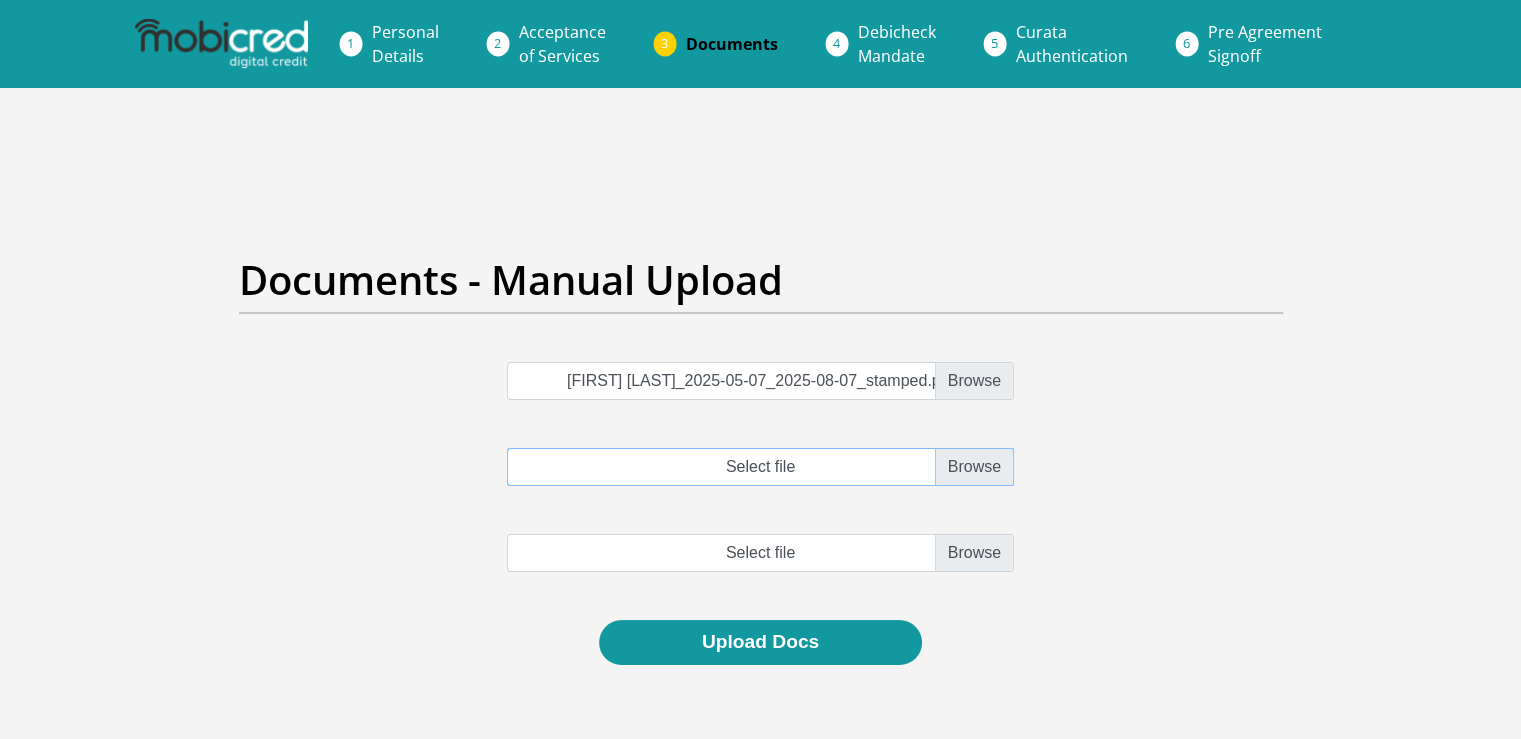 click on "Select file" at bounding box center (760, 467) 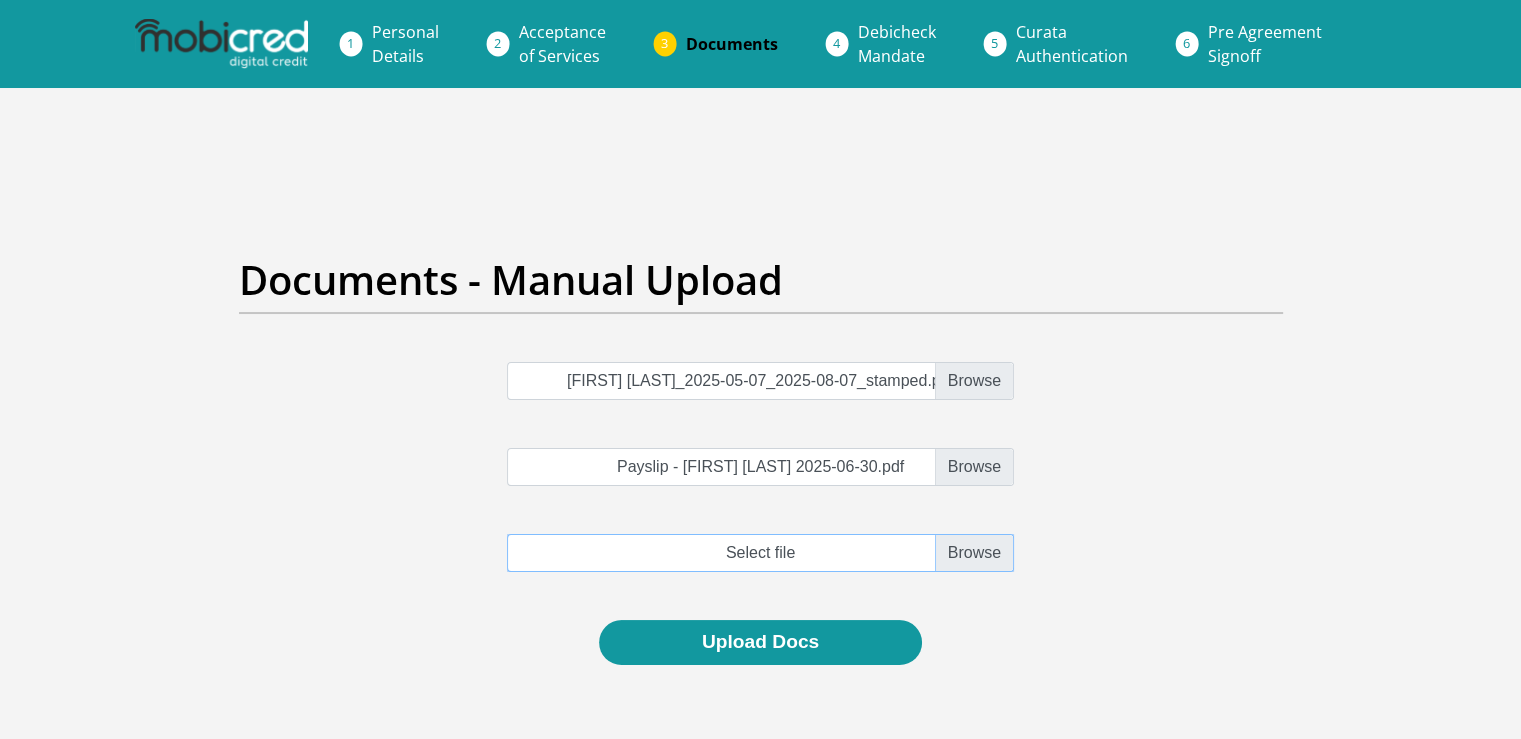 click at bounding box center [760, 553] 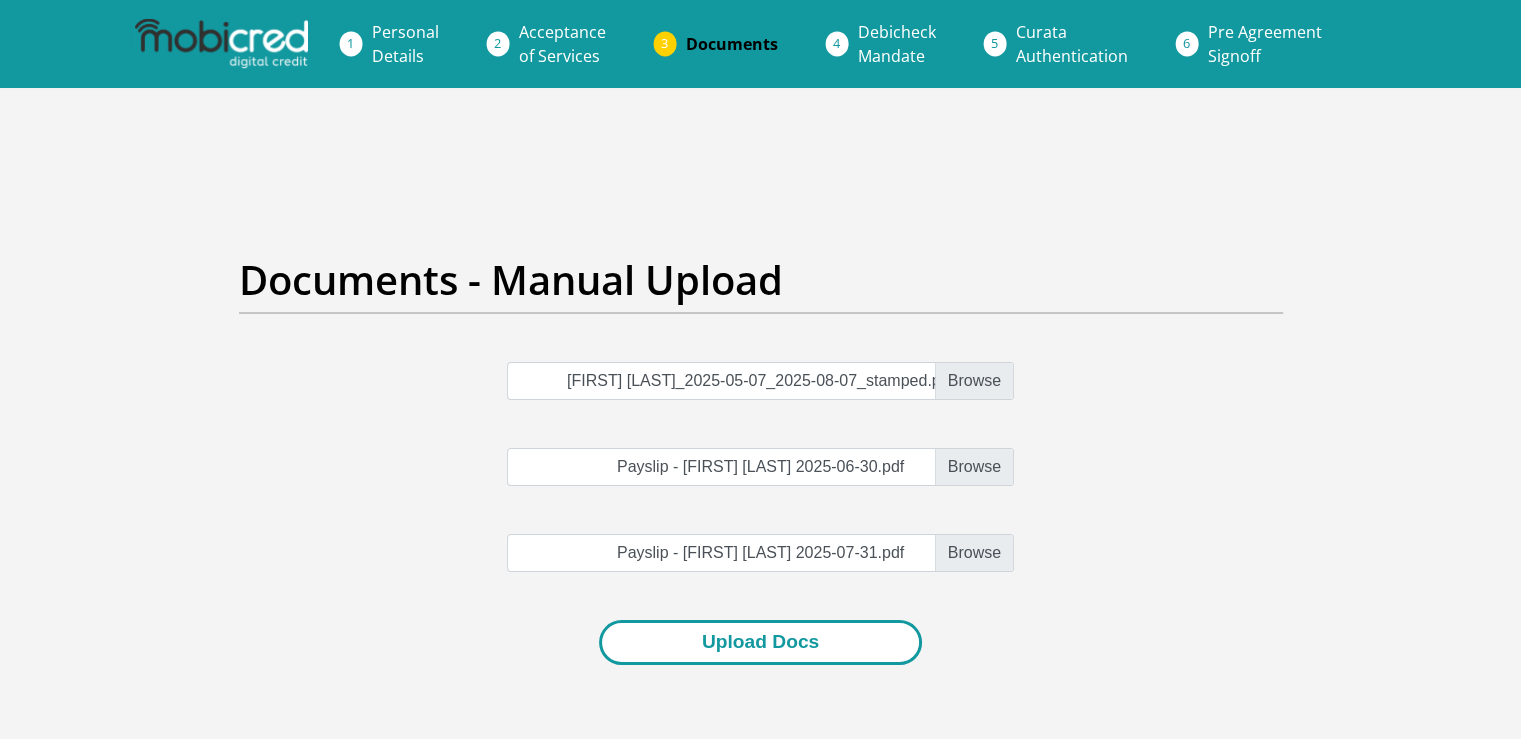click on "Upload Docs" at bounding box center [760, 642] 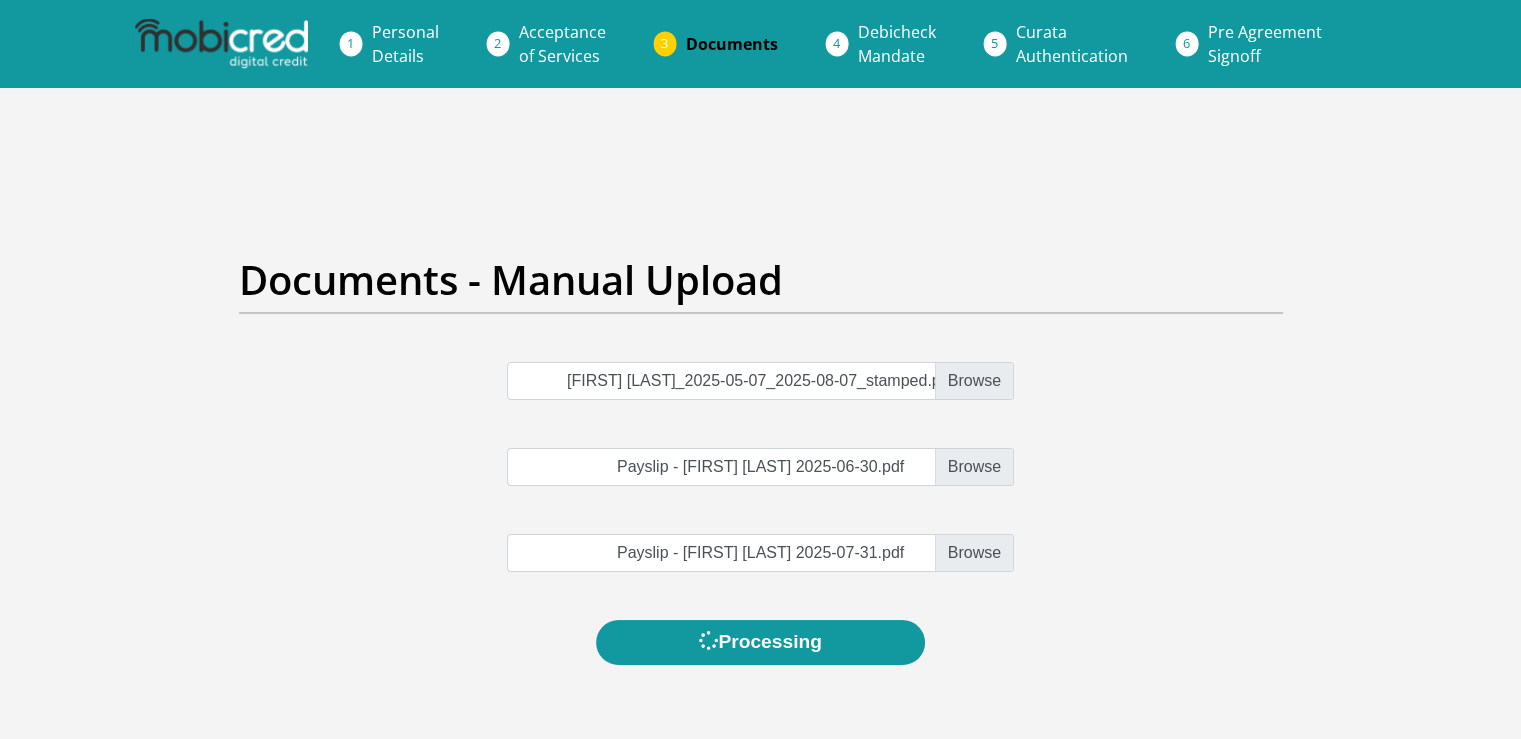 scroll, scrollTop: 0, scrollLeft: 0, axis: both 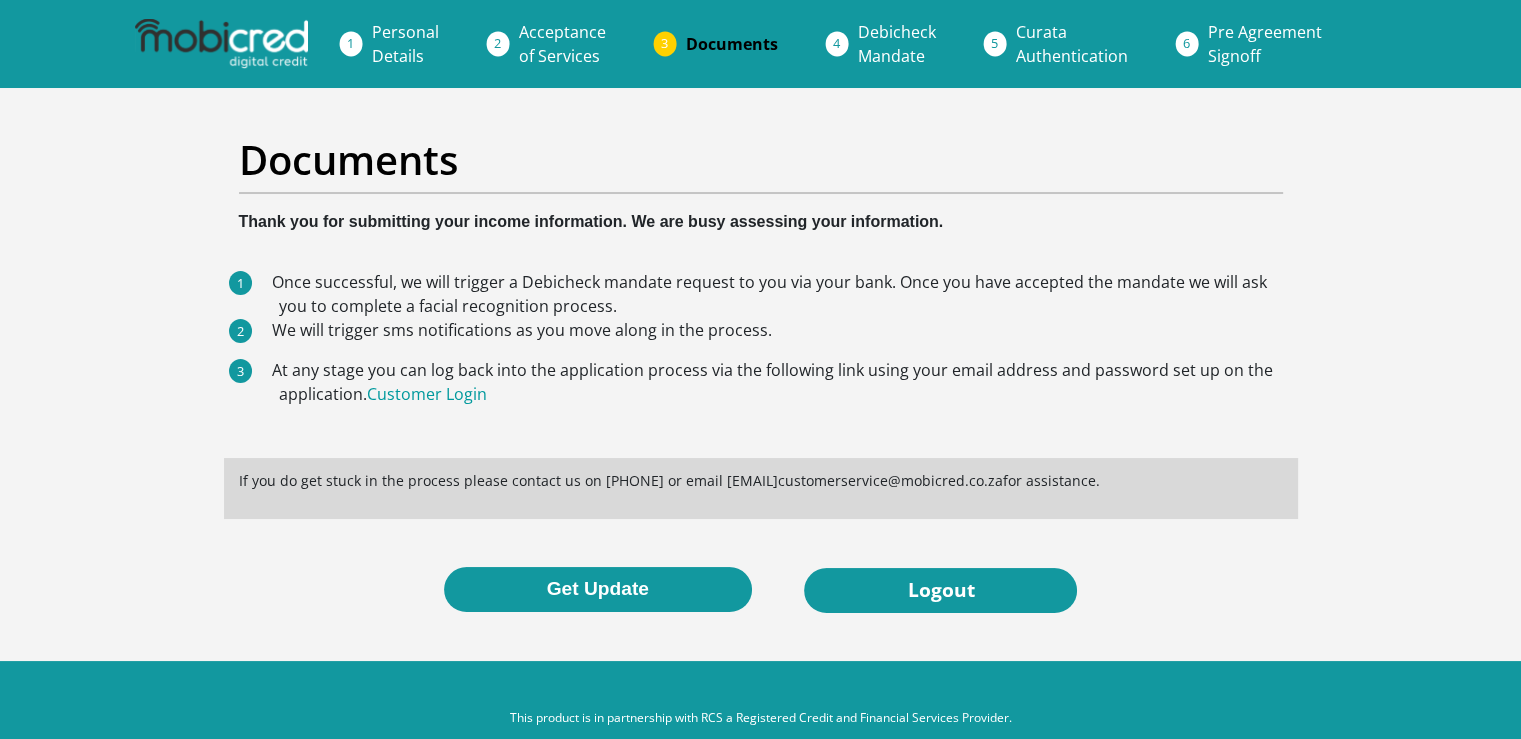 click on "At any stage you can log back into the application process via the following link using your email address and password set up on the application.
Customer Login" at bounding box center (781, 382) 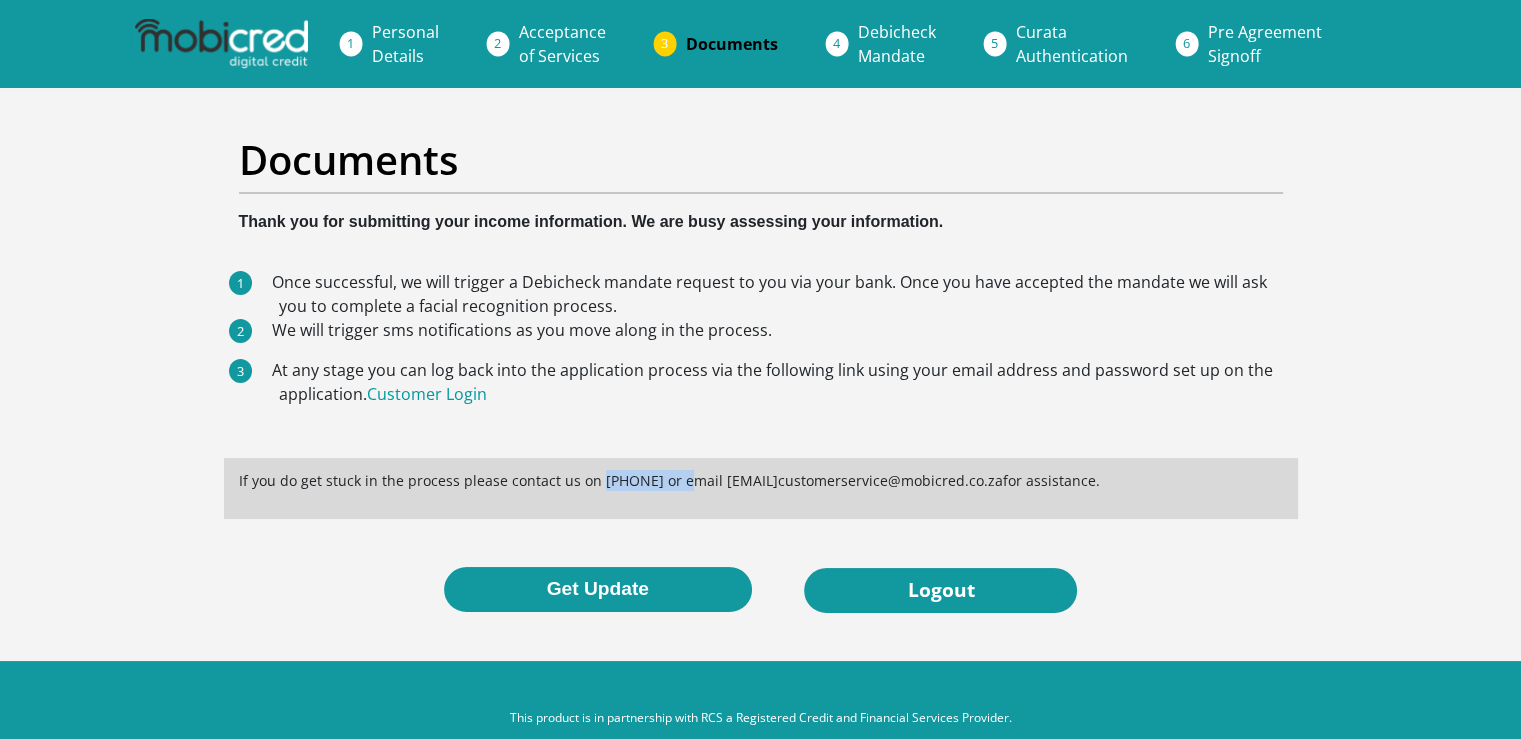 drag, startPoint x: 680, startPoint y: 477, endPoint x: 594, endPoint y: 489, distance: 86.833176 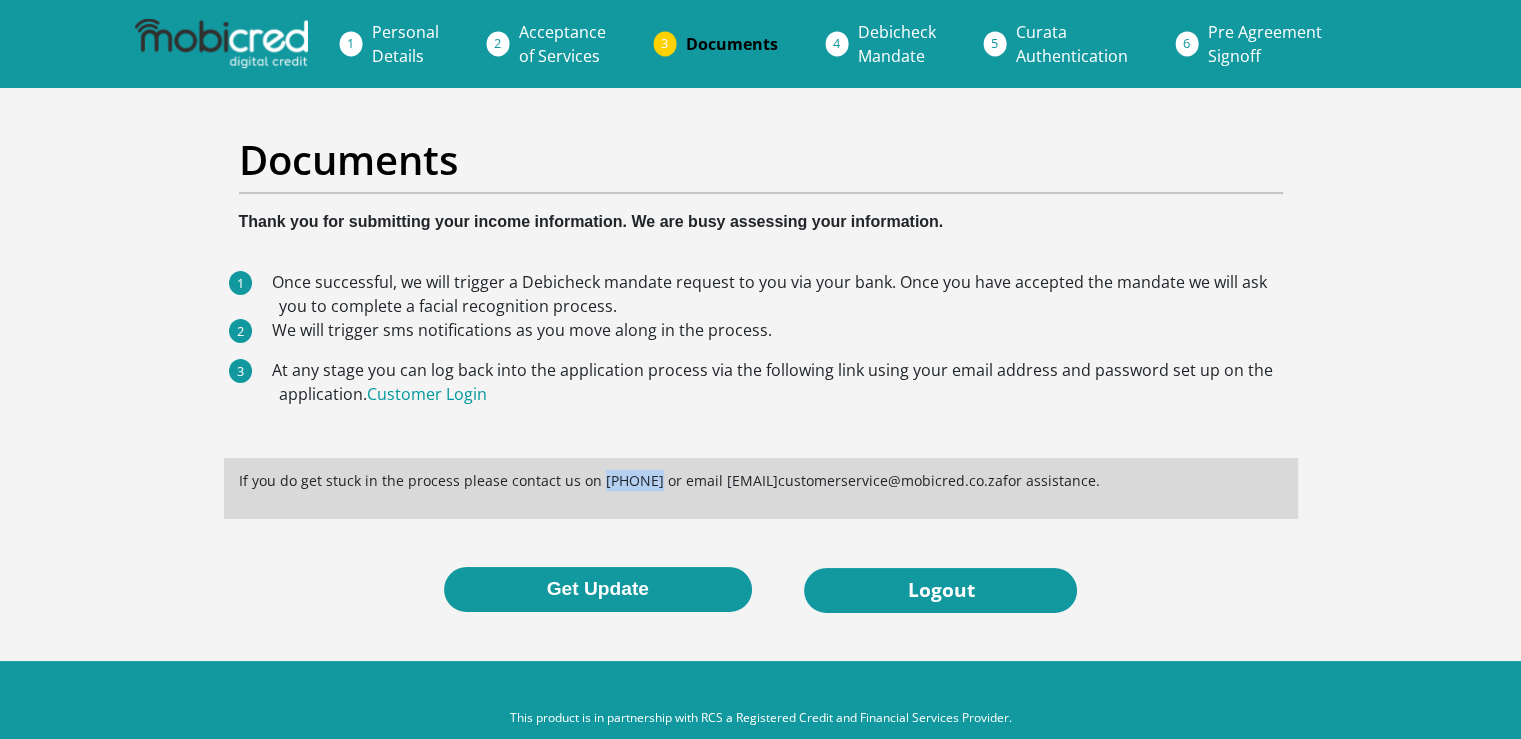 drag, startPoint x: 596, startPoint y: 484, endPoint x: 640, endPoint y: 477, distance: 44.553337 